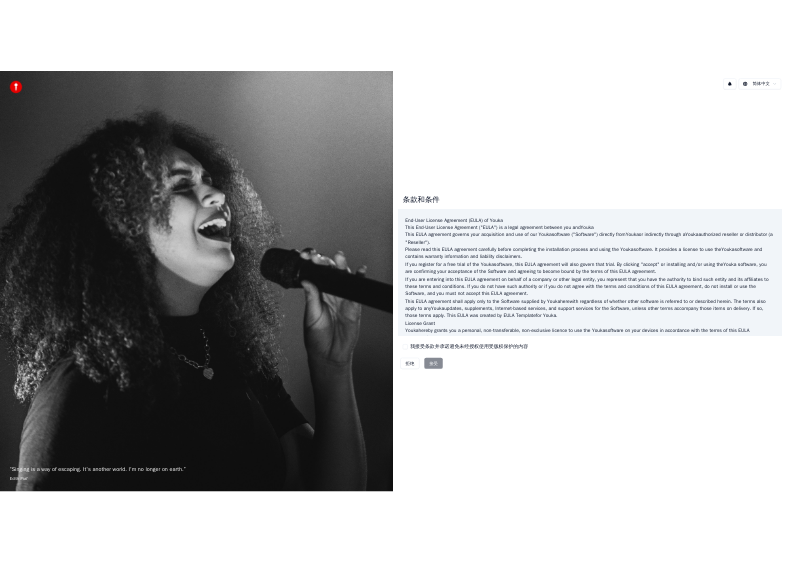 scroll, scrollTop: 0, scrollLeft: 0, axis: both 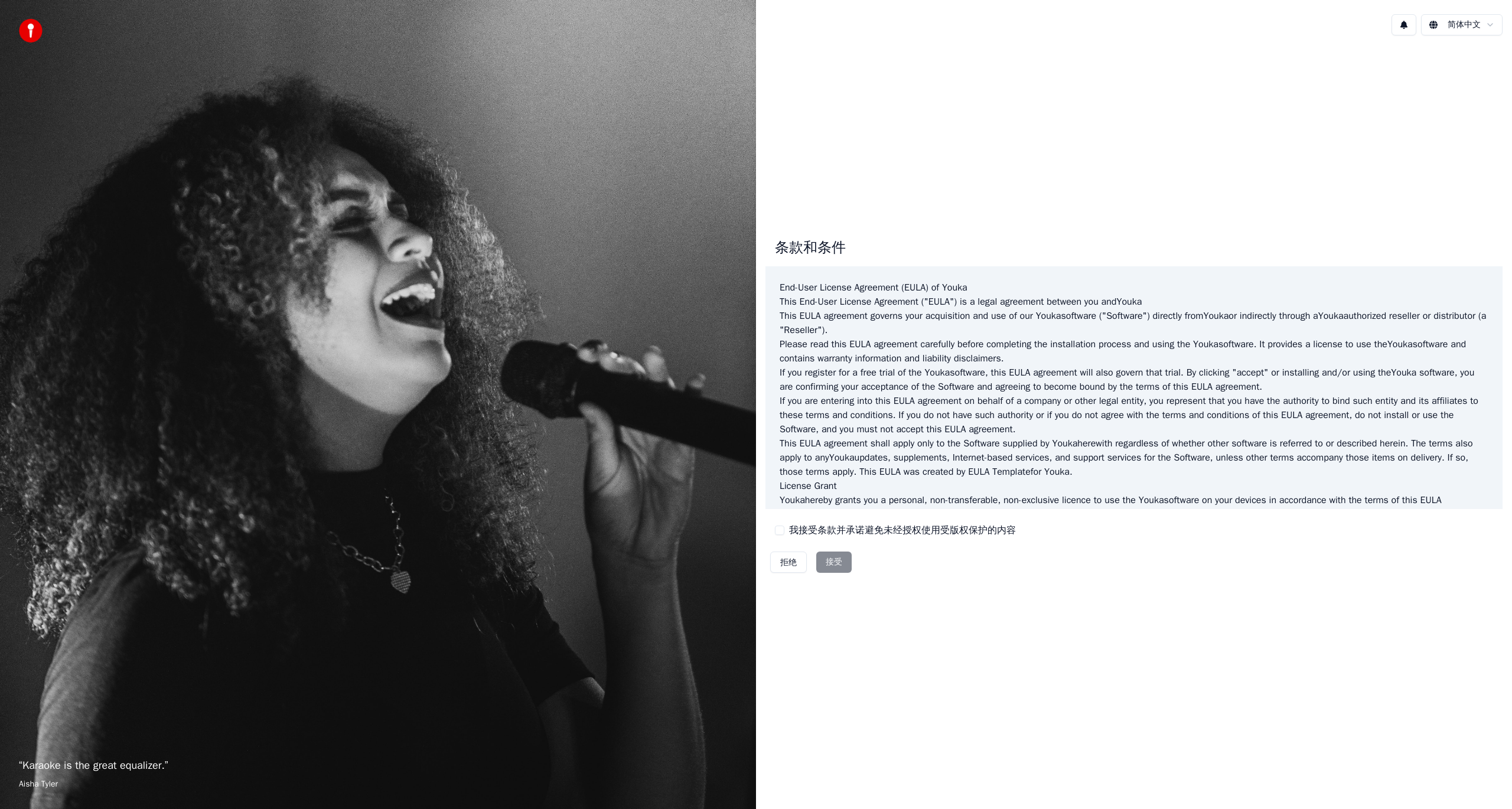 click on "拒绝 接受" at bounding box center [811, 562] 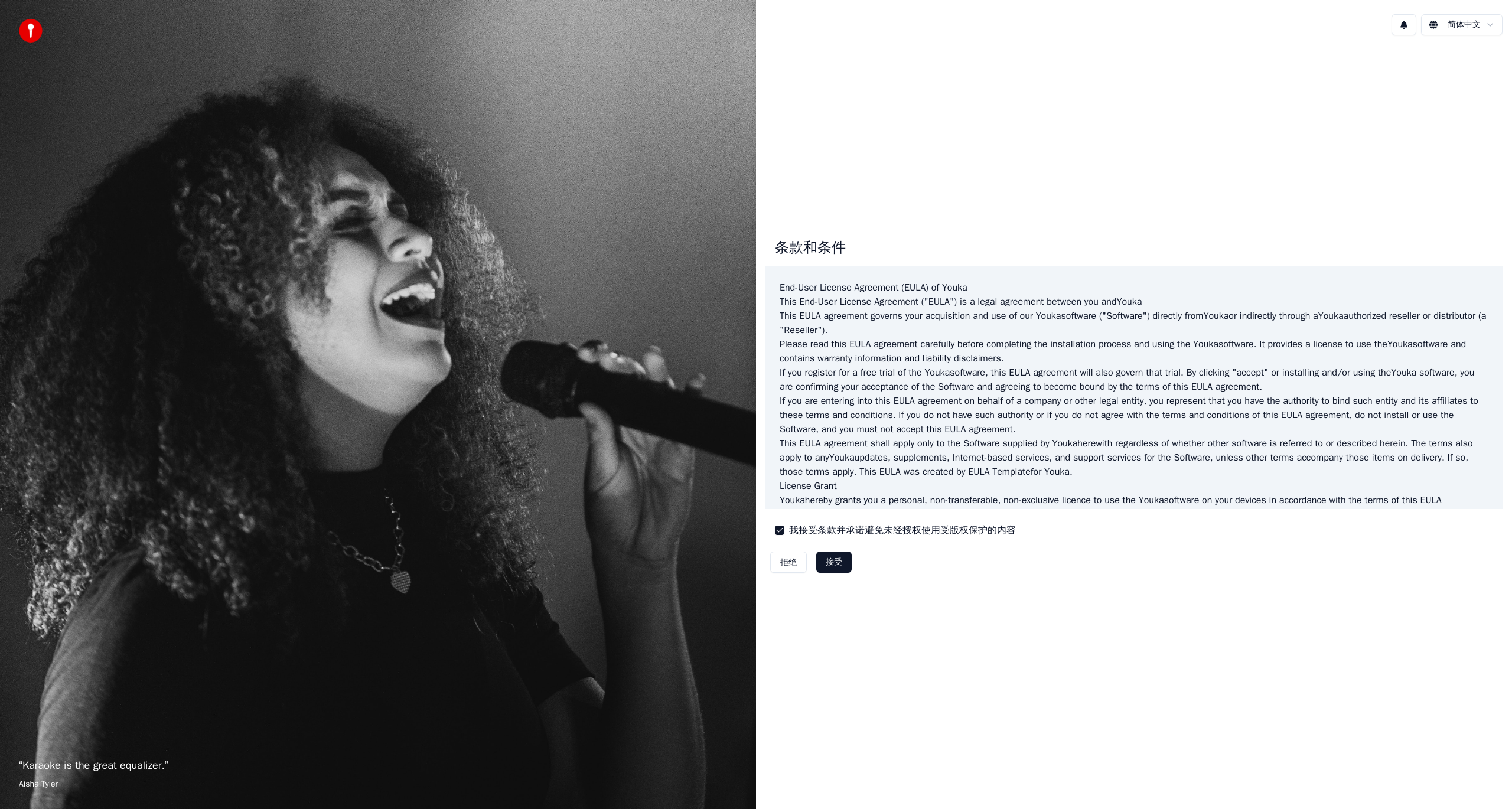 click on "接受" at bounding box center (834, 562) 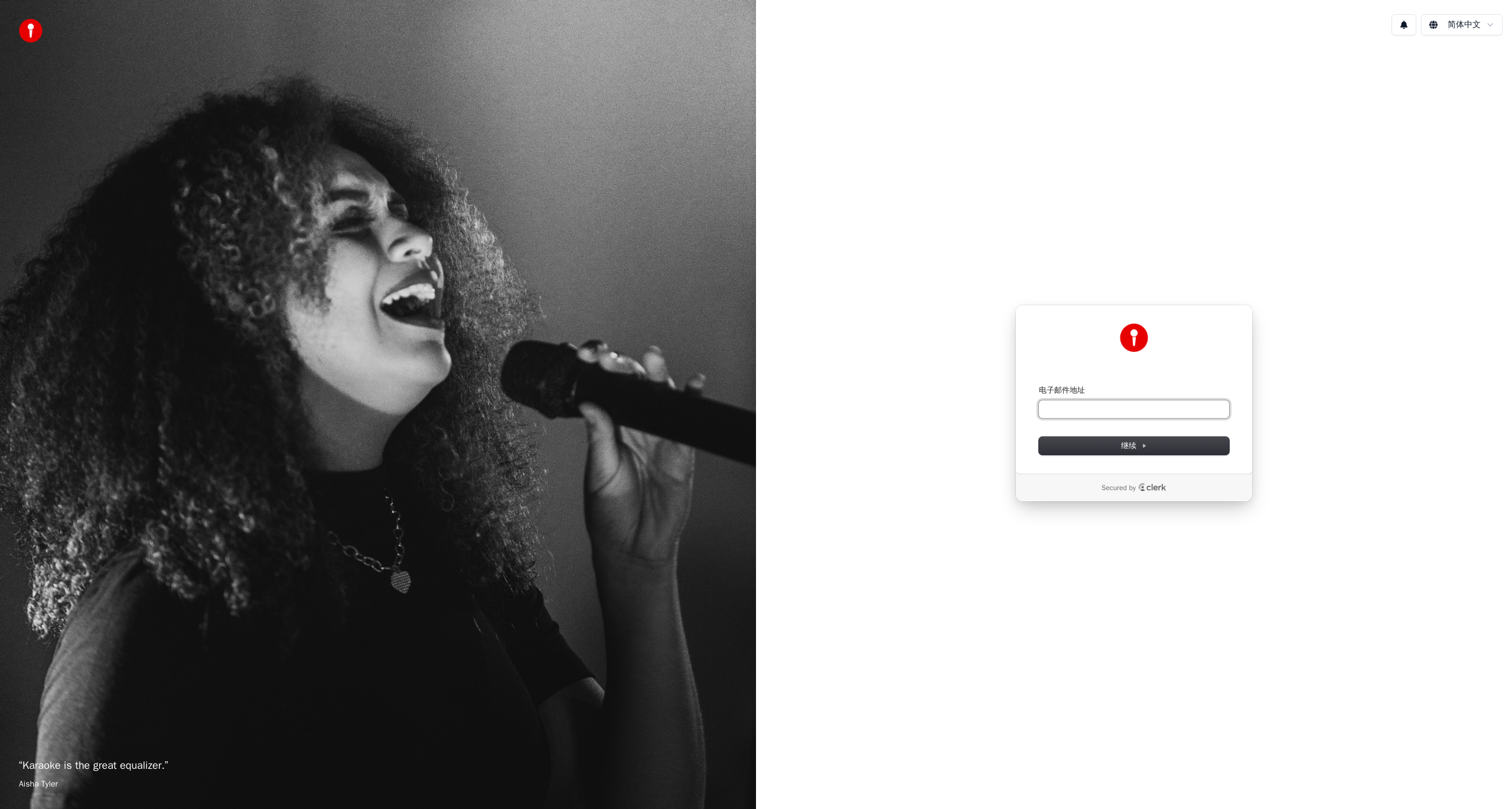 click on "电子邮件地址" at bounding box center [1134, 409] 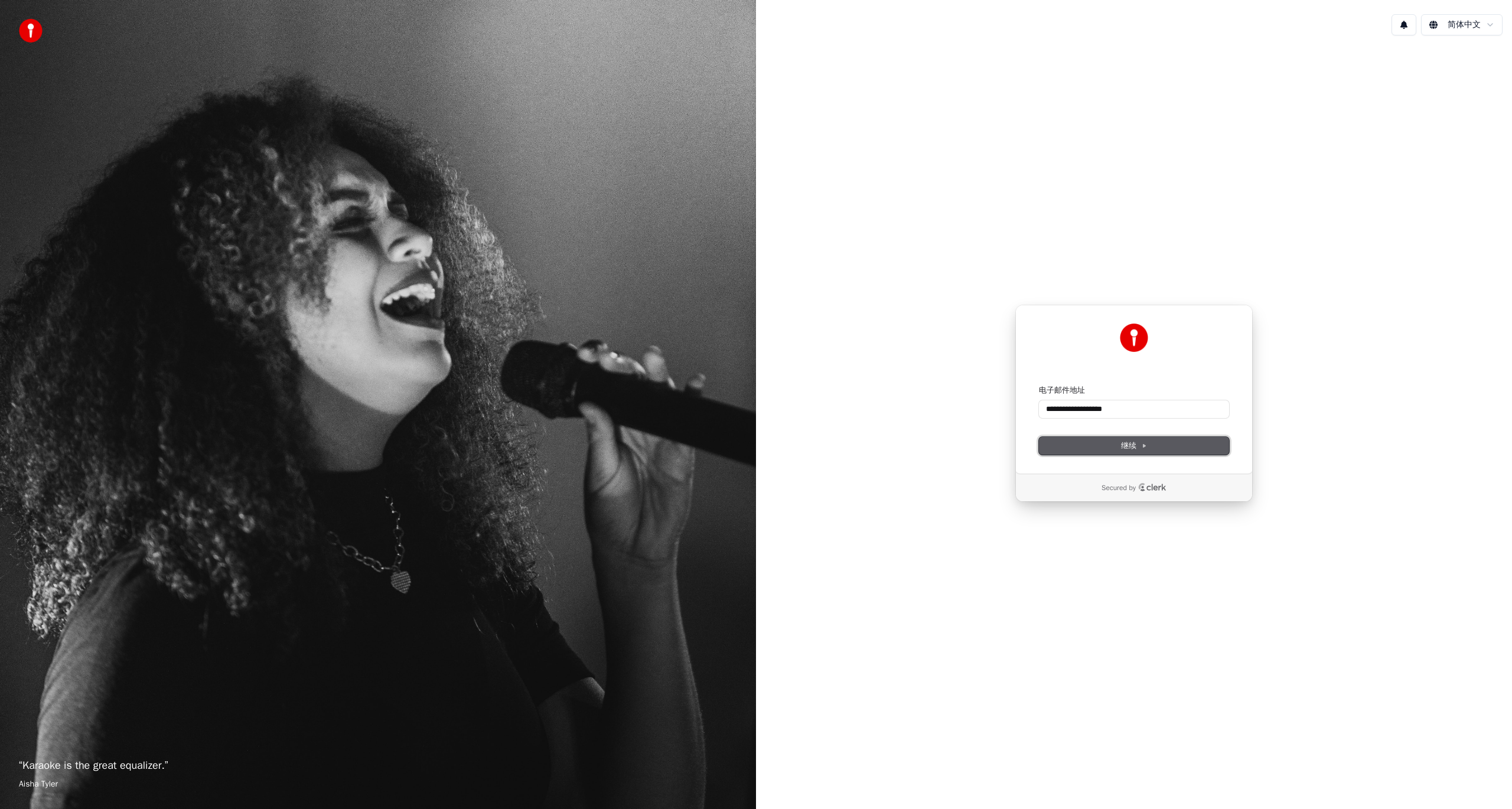 click on "继续" at bounding box center (1134, 446) 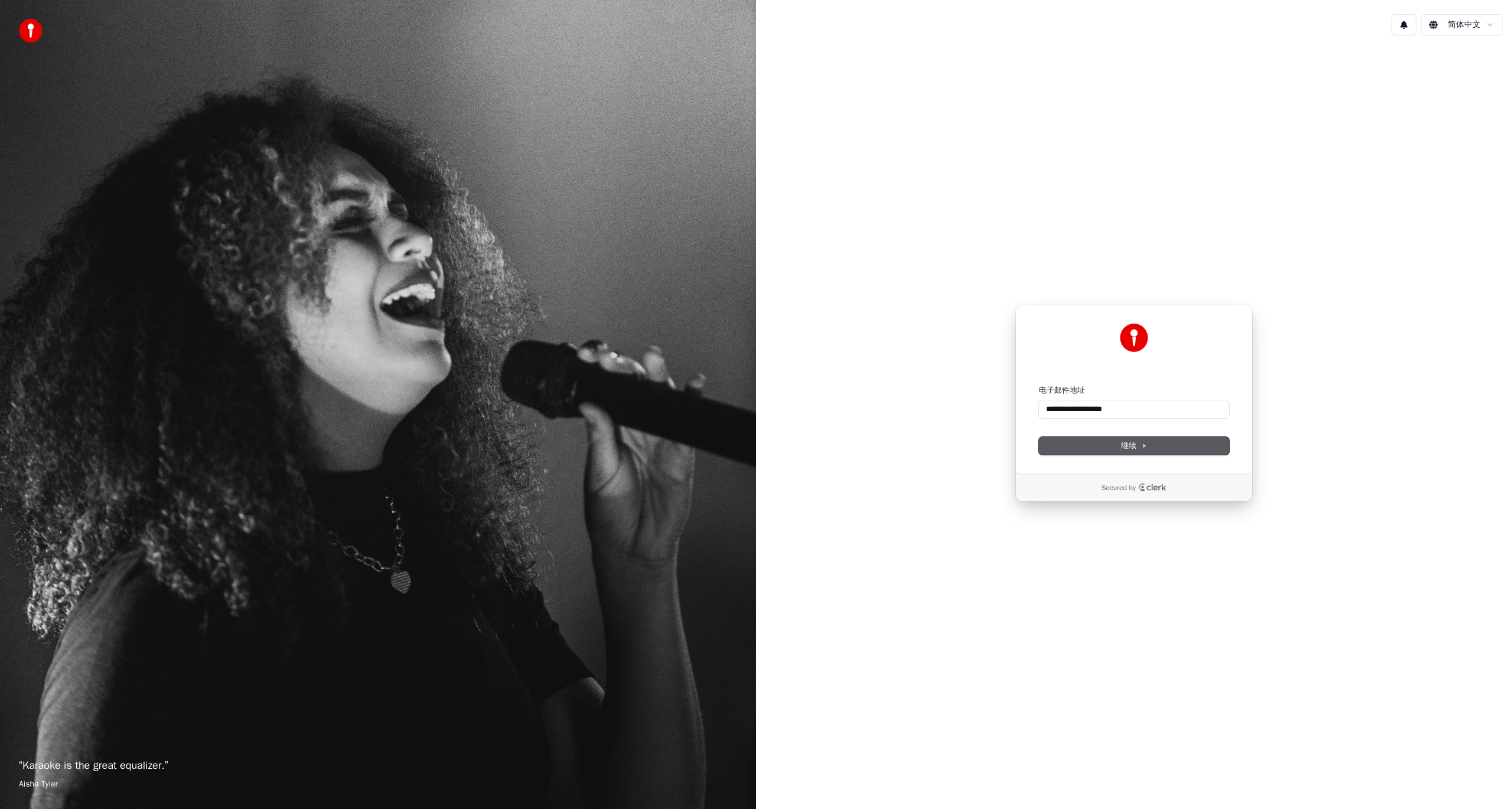 type on "**********" 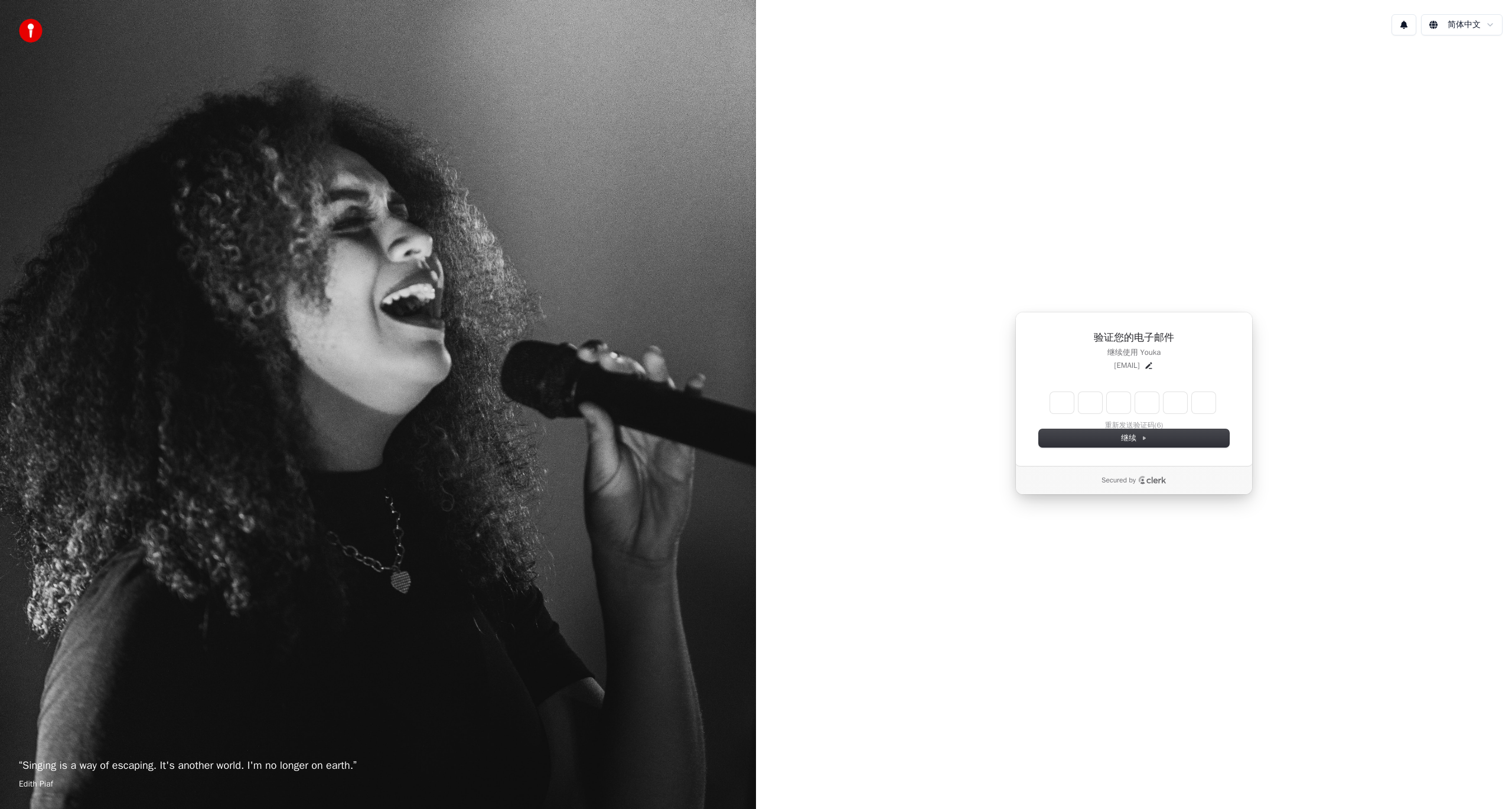 type on "*" 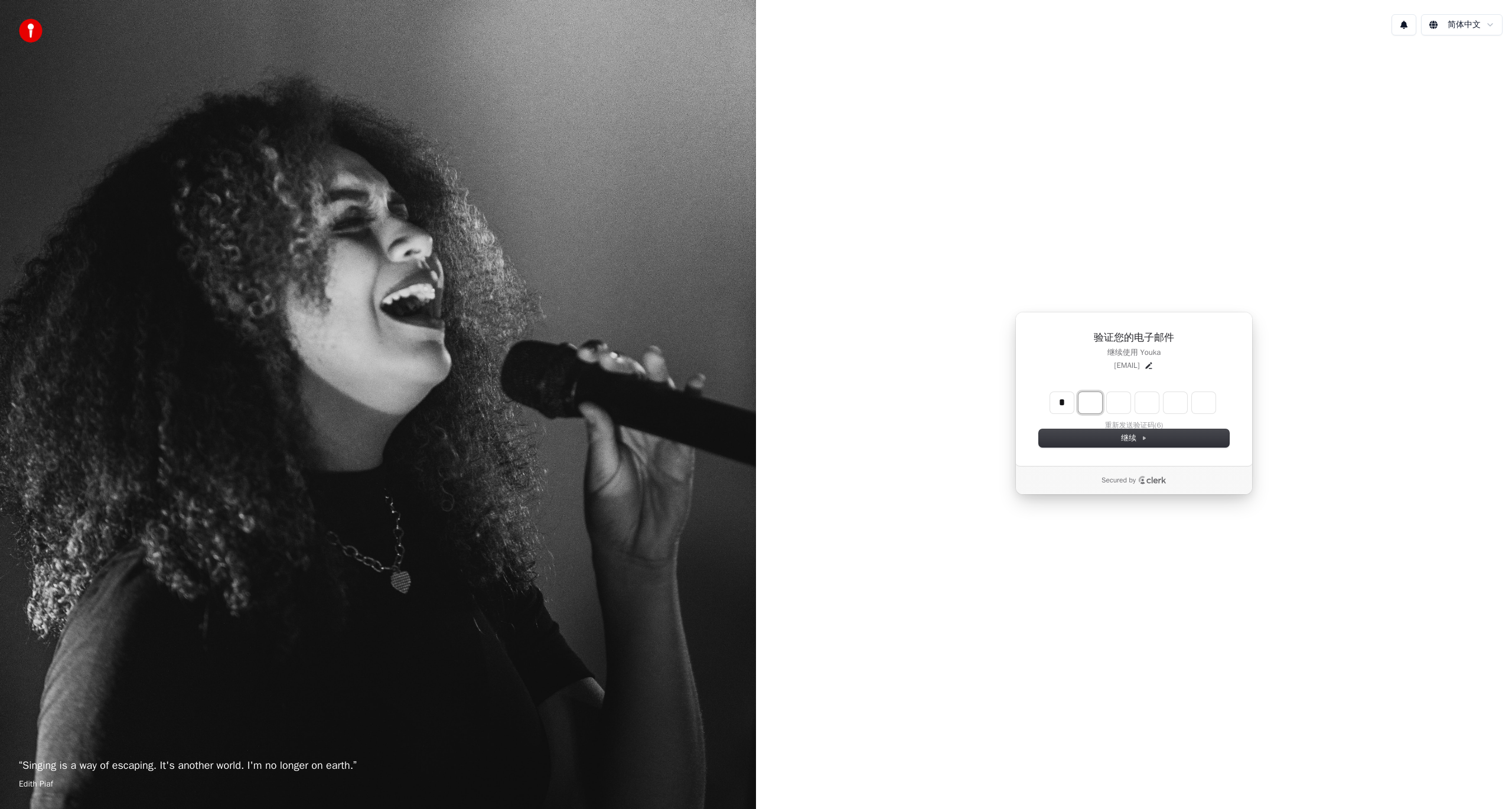 type on "*" 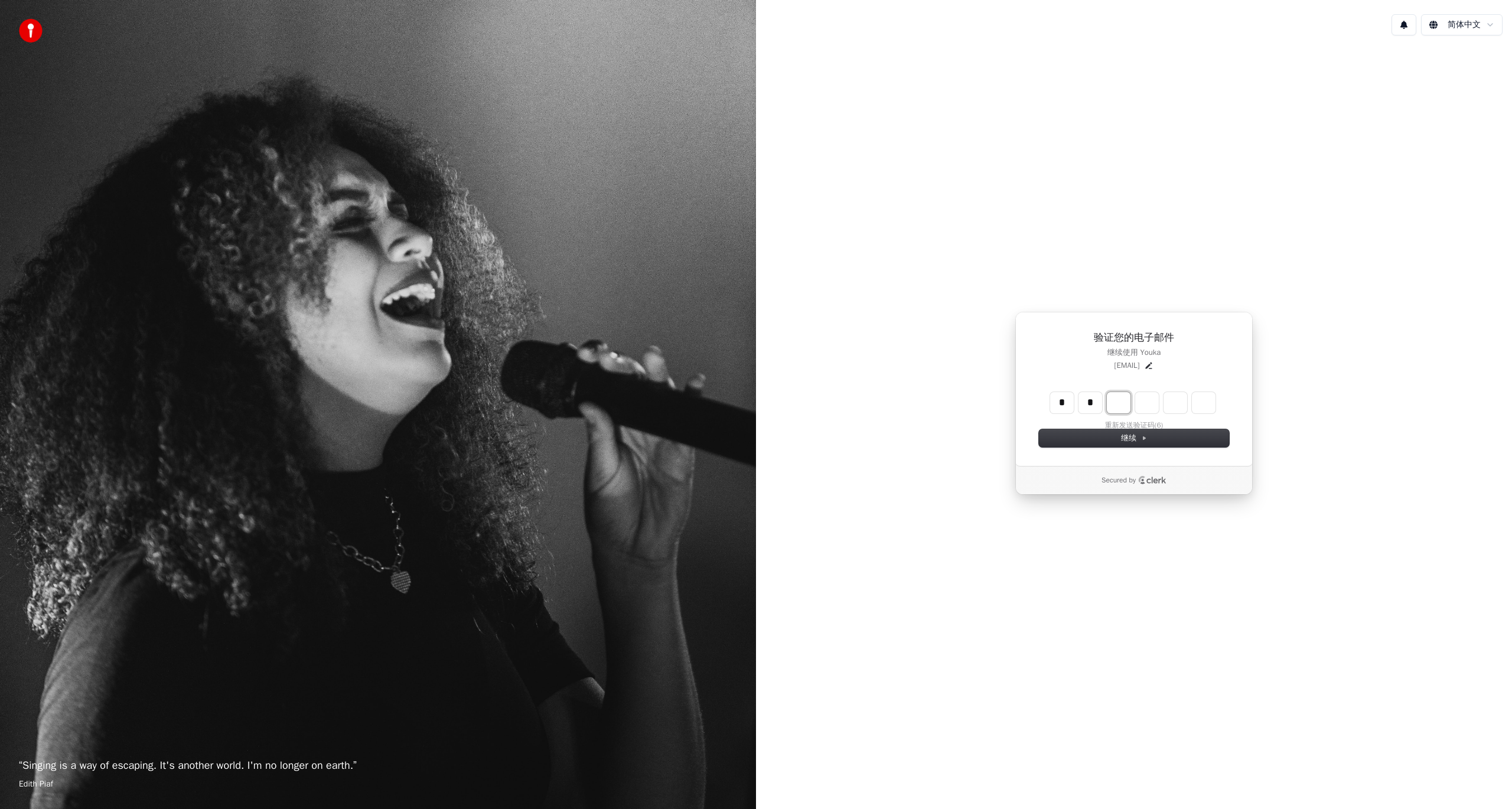 type on "**" 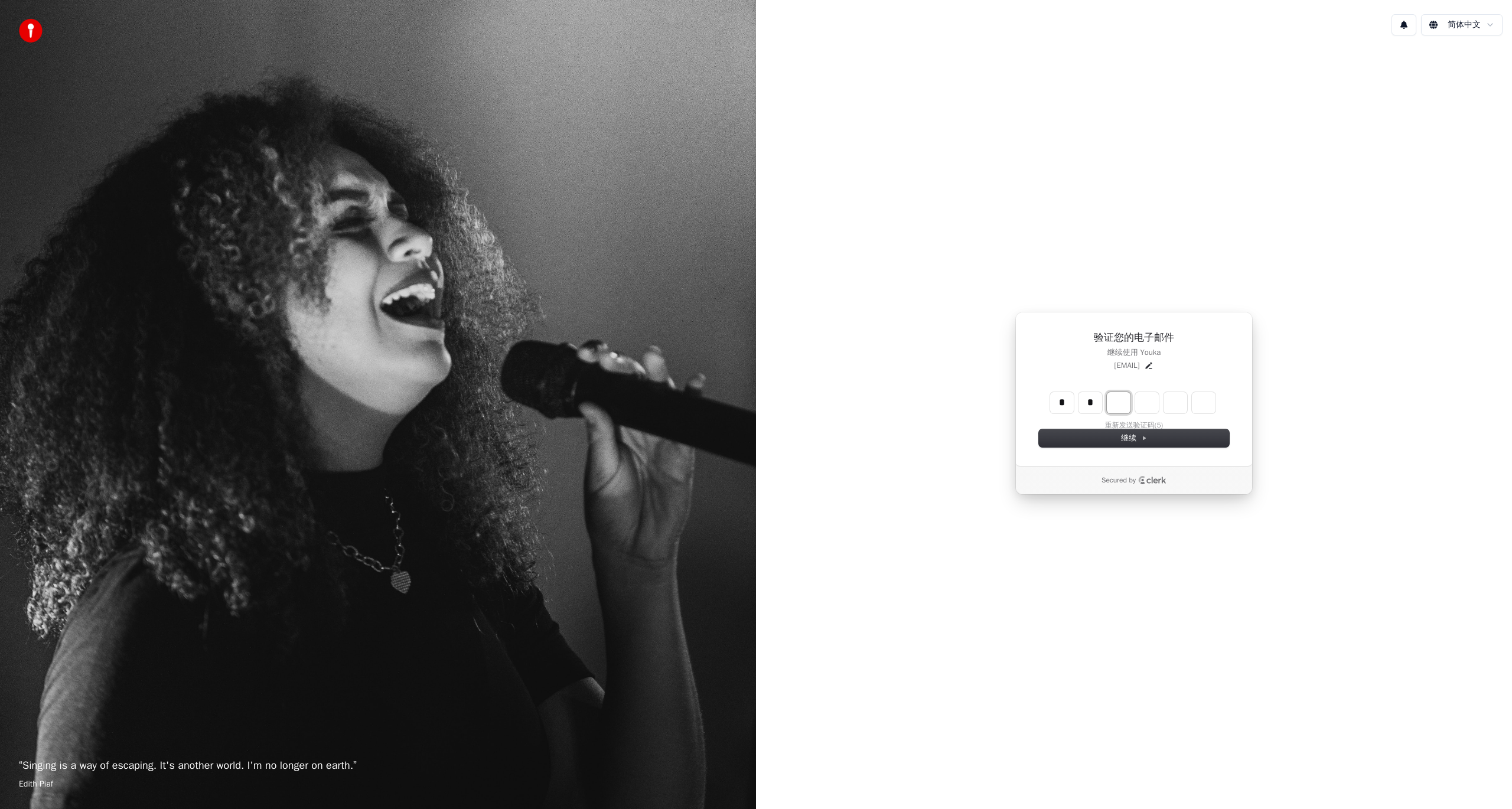 type on "*" 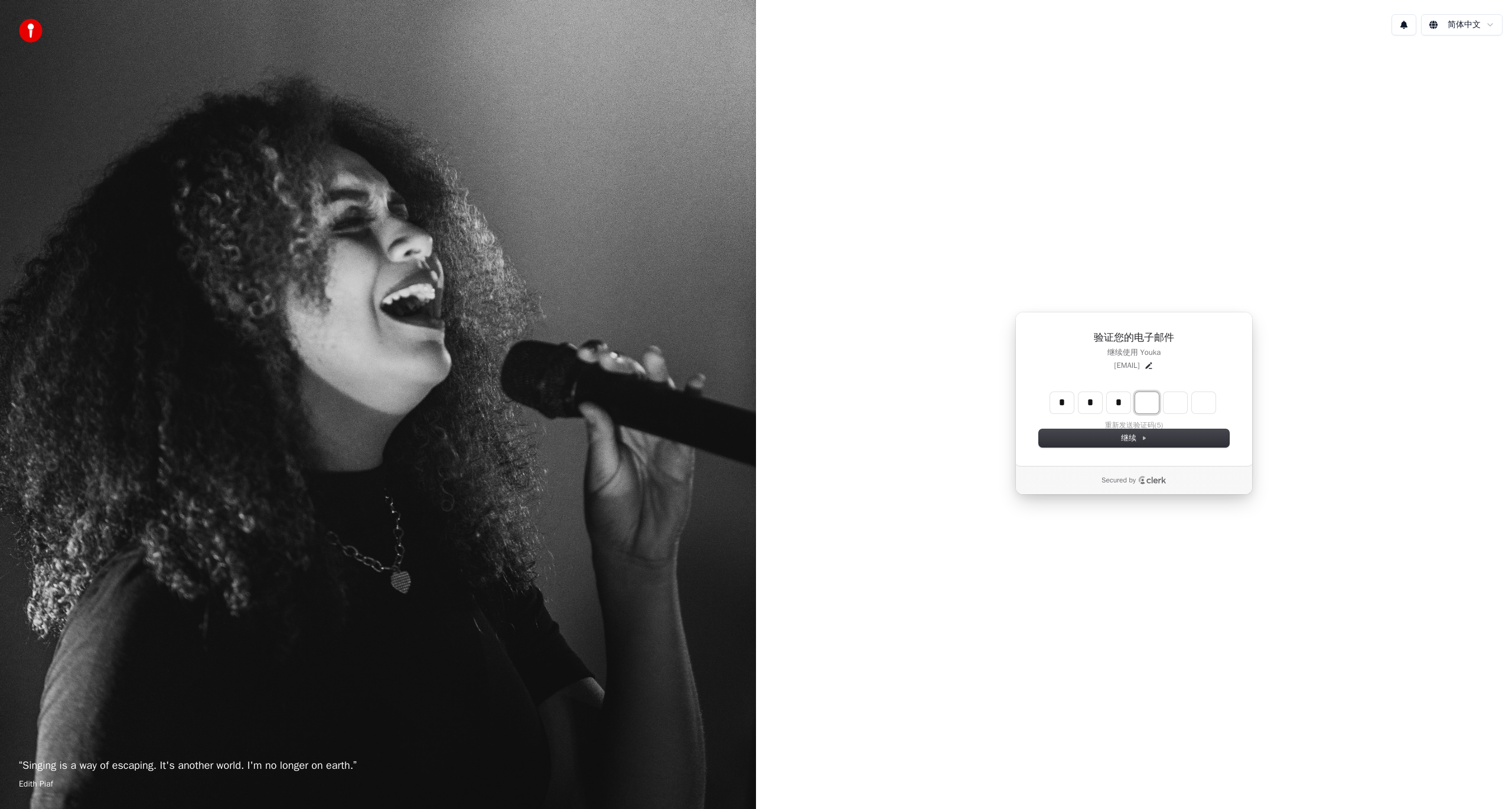 type on "***" 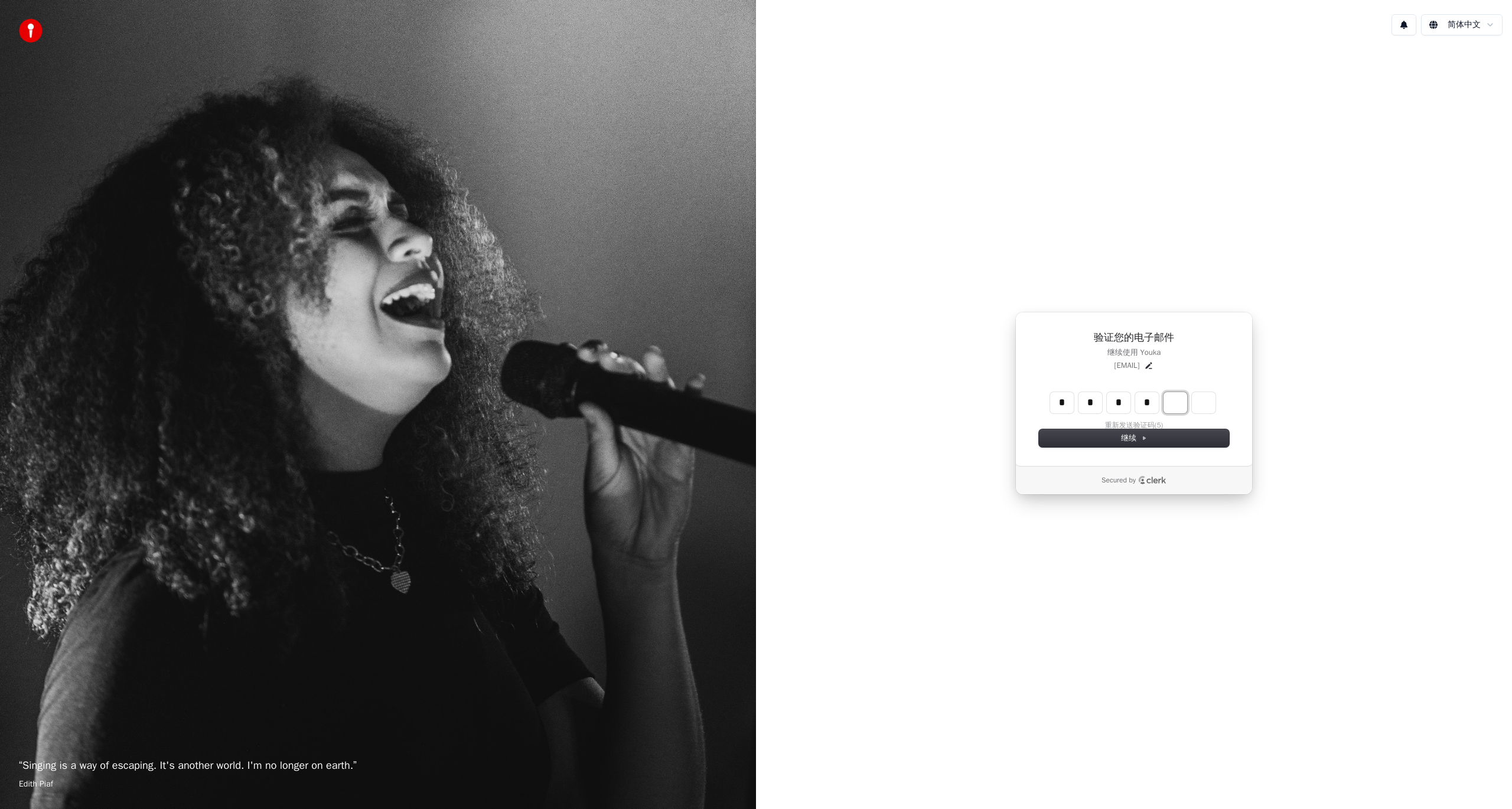 type on "****" 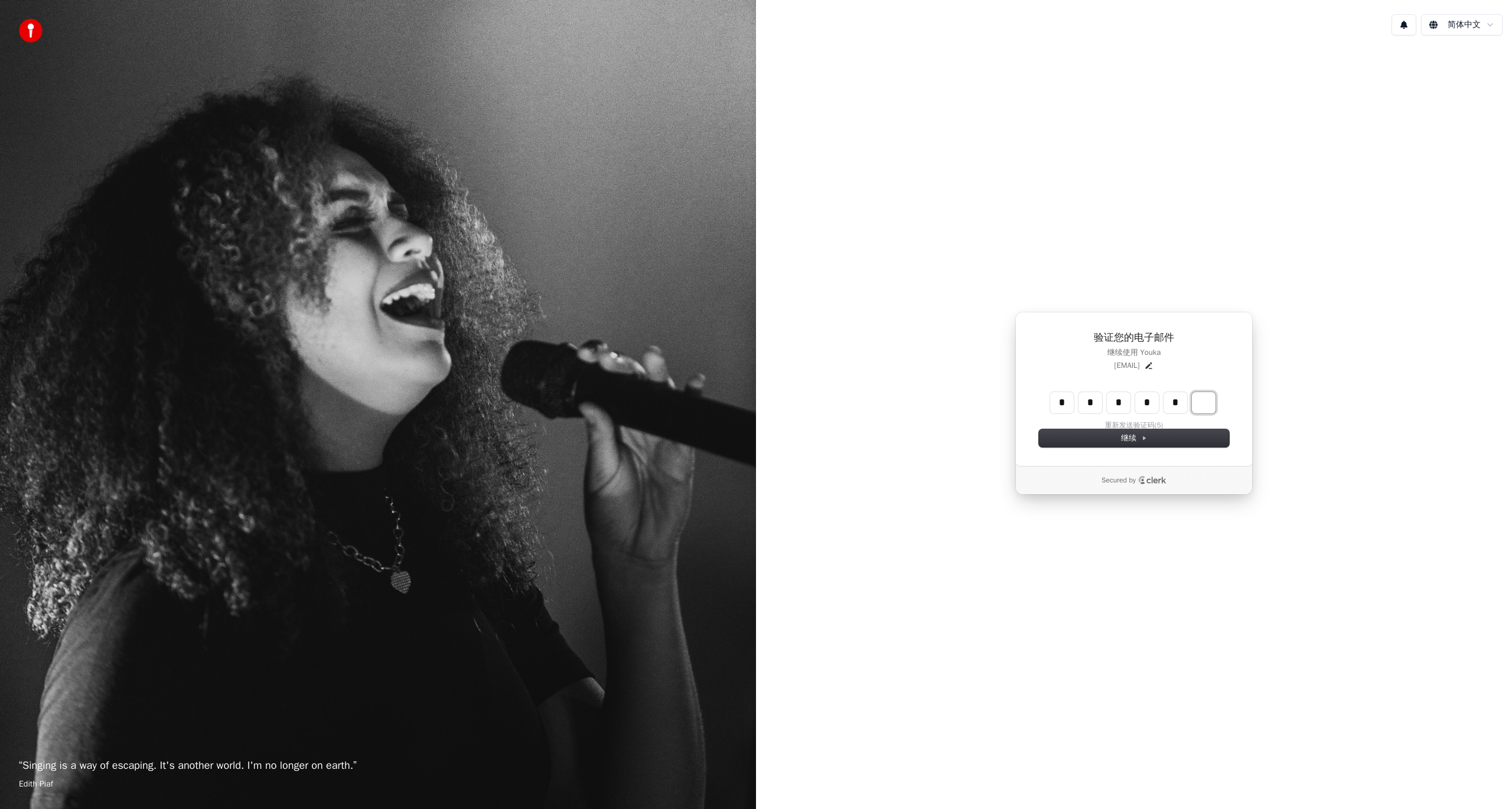 type on "******" 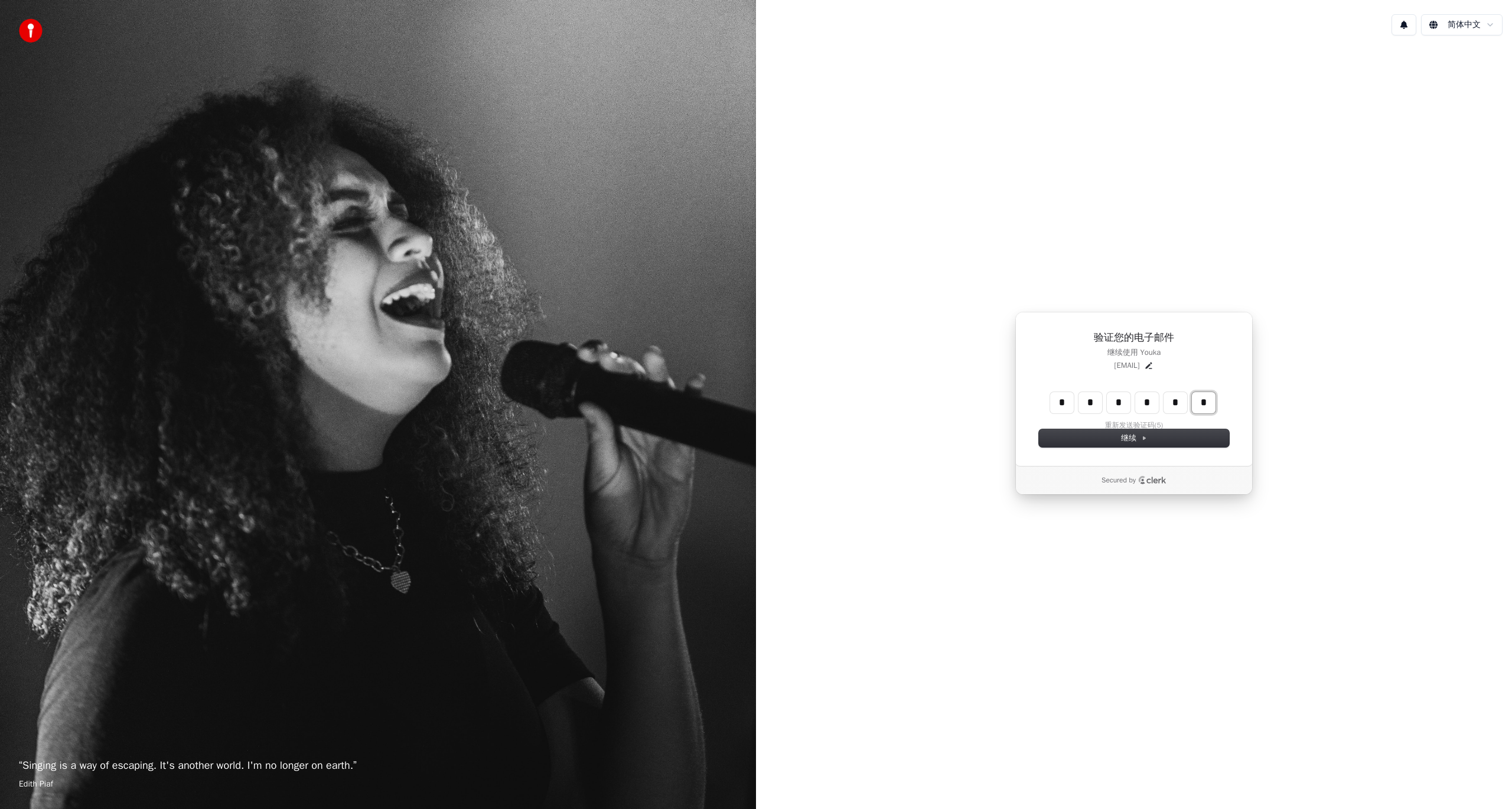 type on "*" 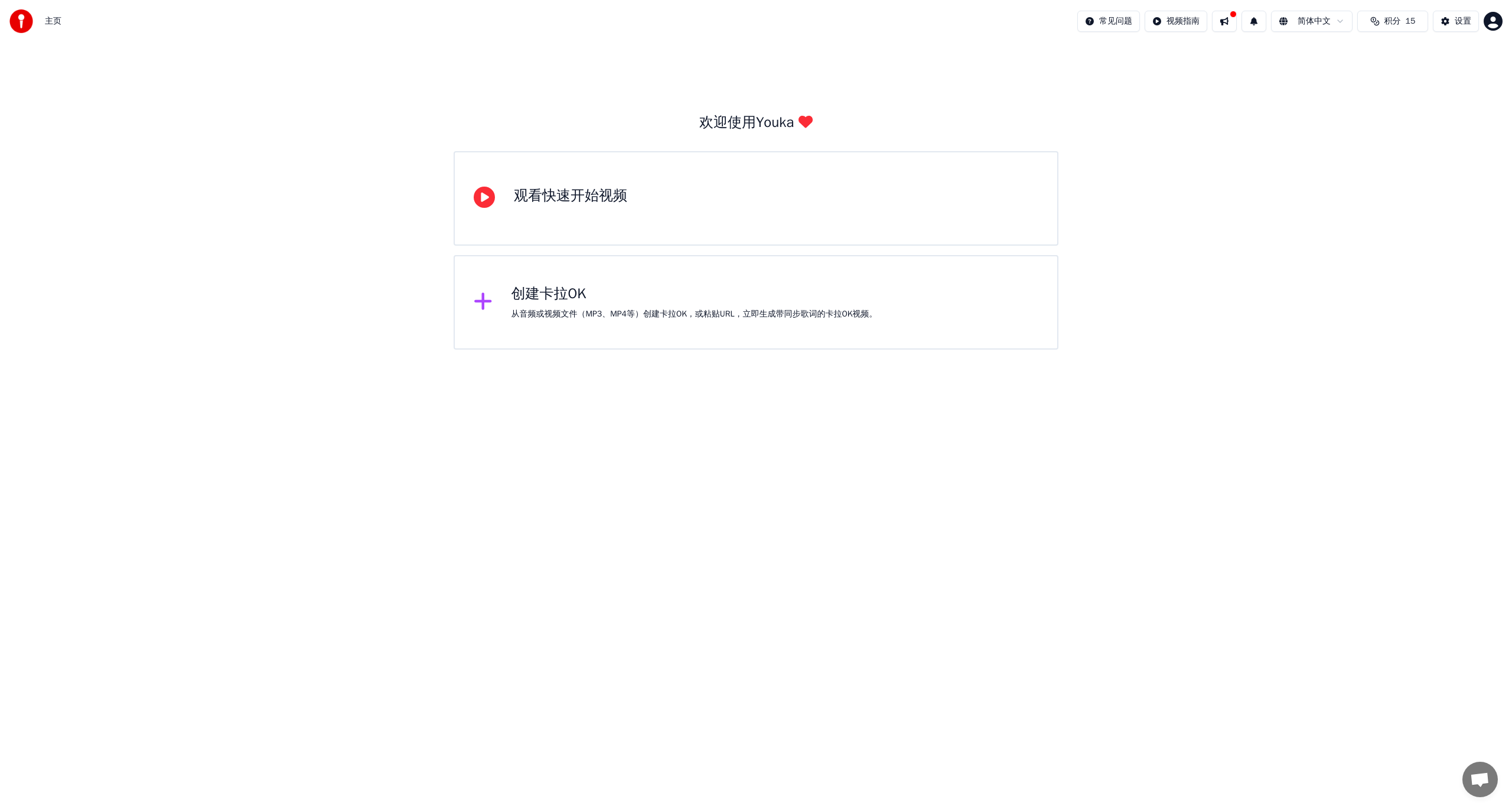 click on "观看快速开始视频" at bounding box center [756, 198] 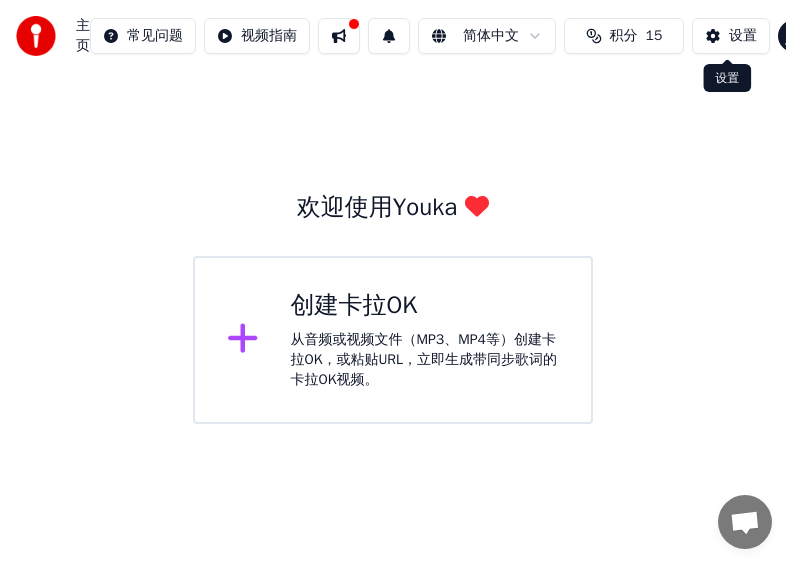 click on "设置" at bounding box center [731, 36] 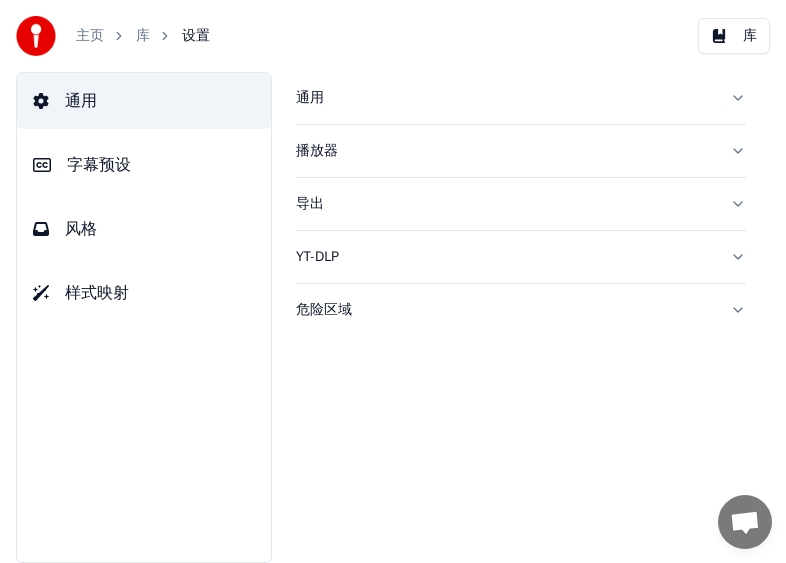 click on "字幕预设" at bounding box center [99, 165] 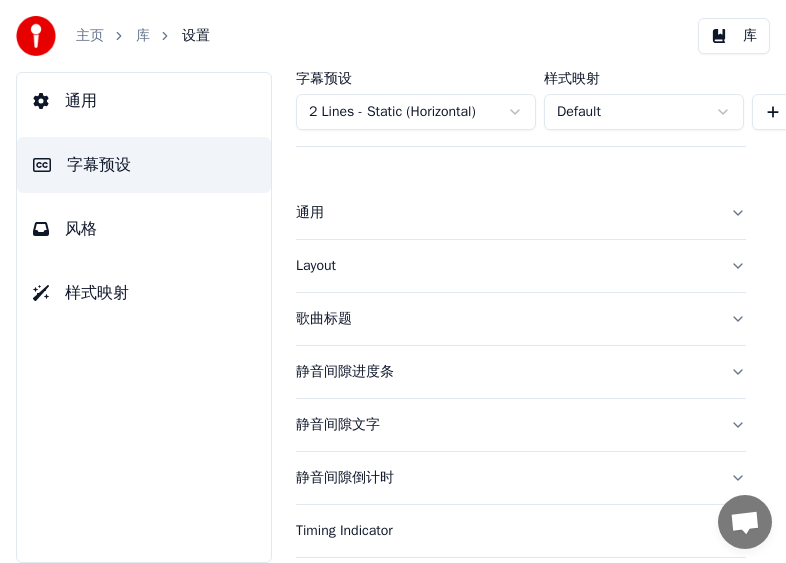 click on "通用" at bounding box center [144, 101] 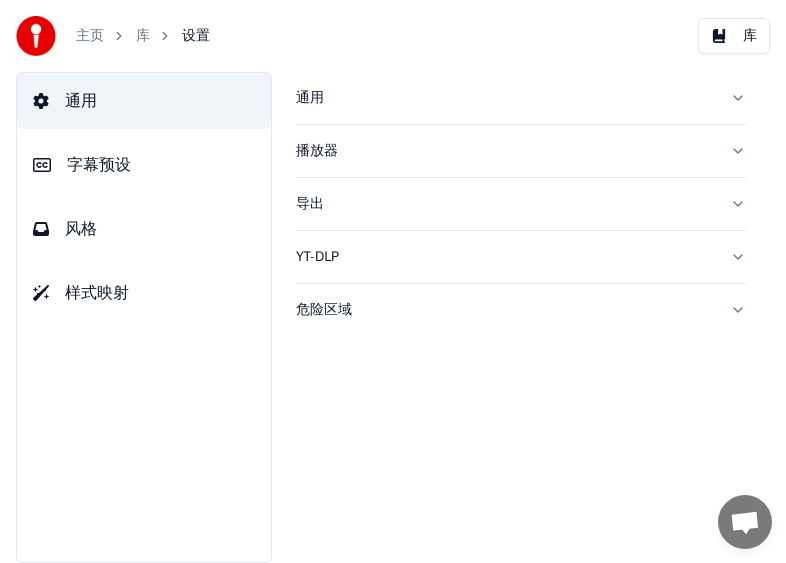 click on "通用" at bounding box center [505, 98] 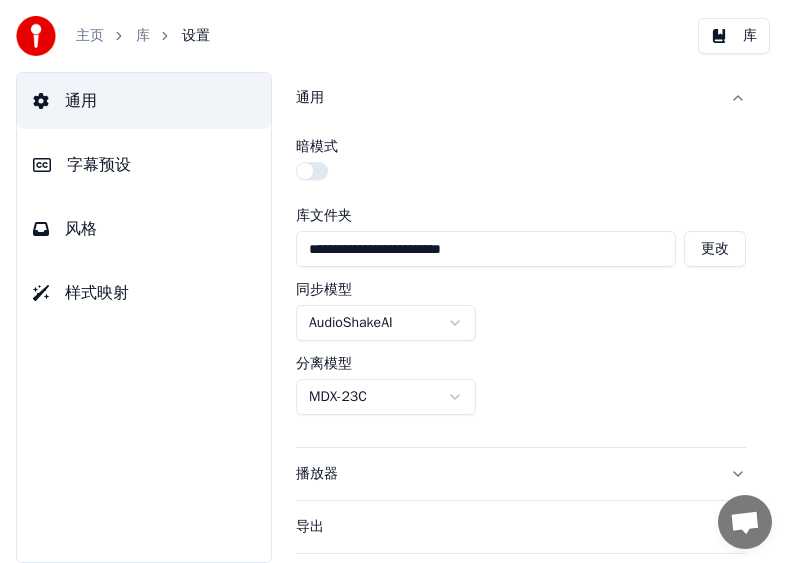 click on "更改" at bounding box center [715, 249] 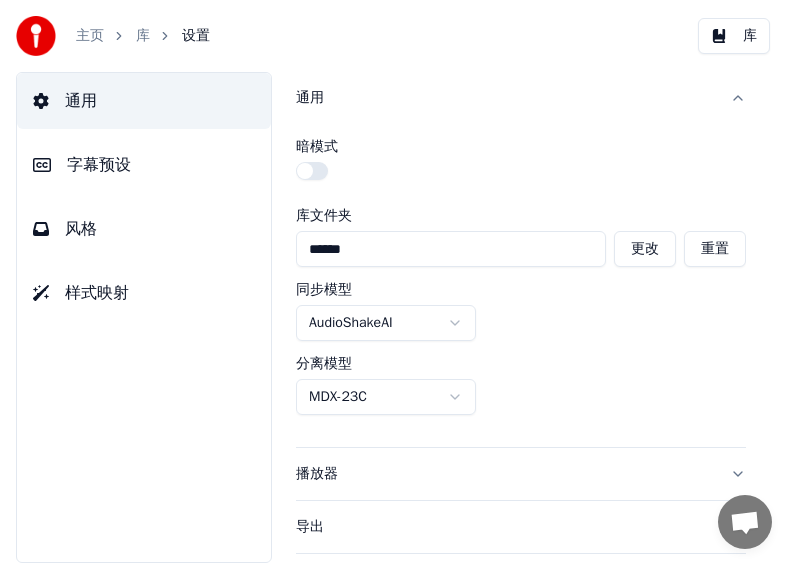scroll, scrollTop: 94, scrollLeft: 0, axis: vertical 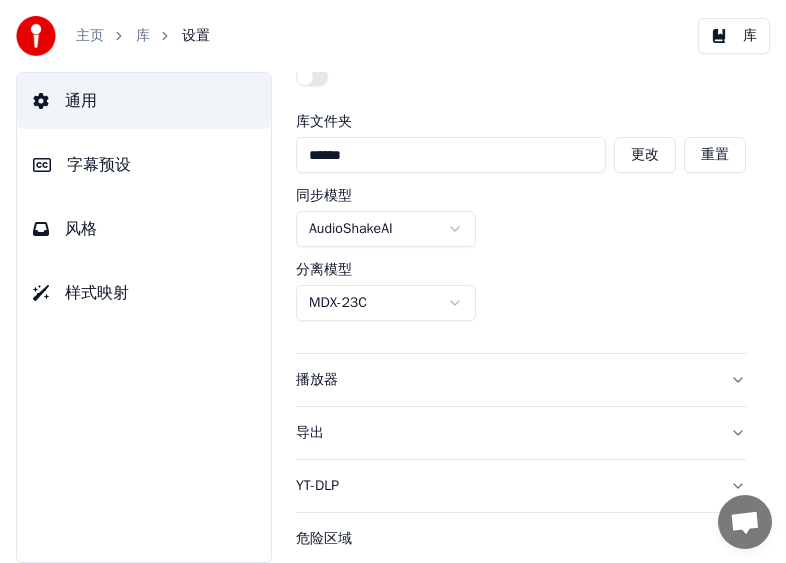 click on "库" at bounding box center [734, 36] 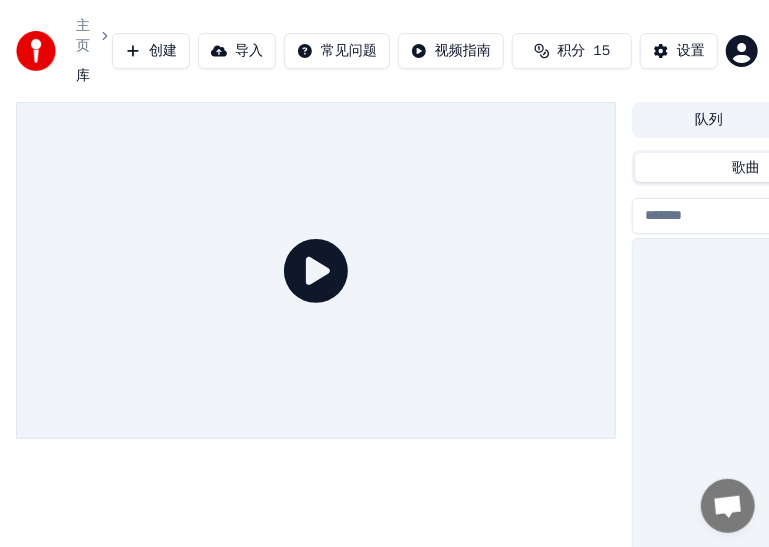 click on "创建" at bounding box center [151, 51] 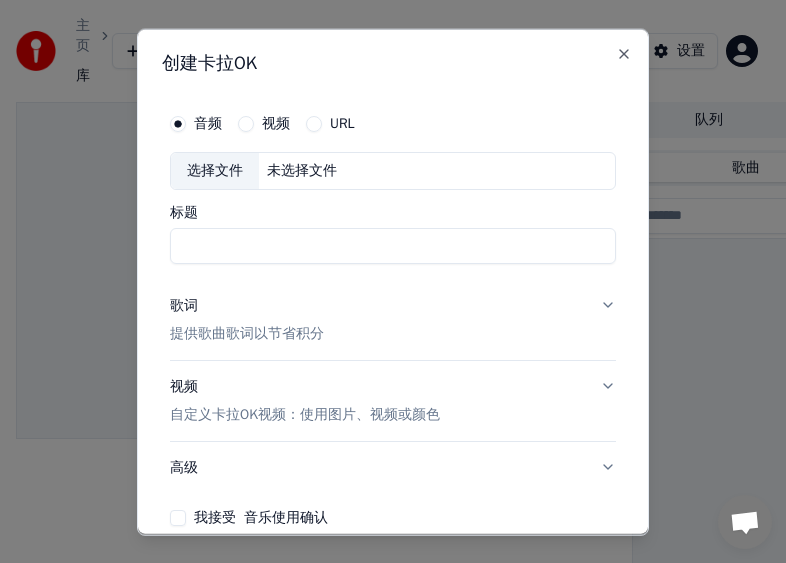 click on "URL" at bounding box center [342, 123] 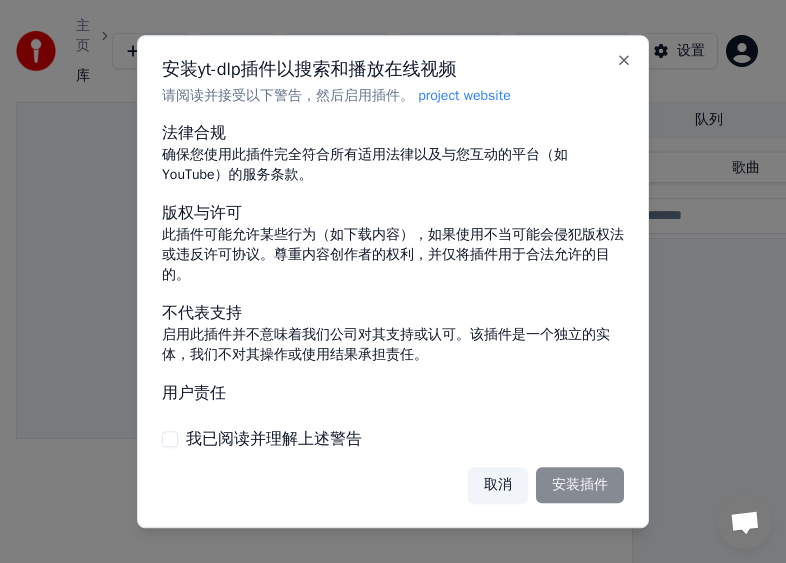 click on "我已阅读并理解上述警告" at bounding box center (170, 439) 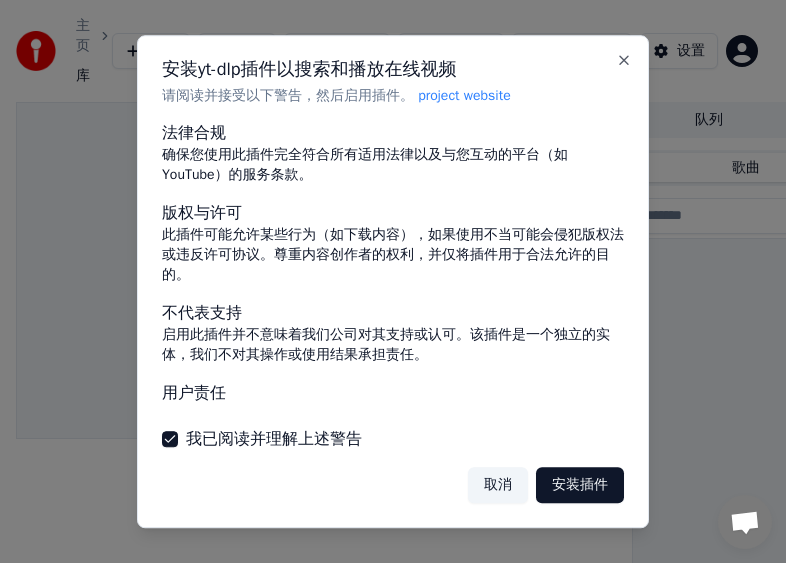 click on "安装插件" at bounding box center [580, 485] 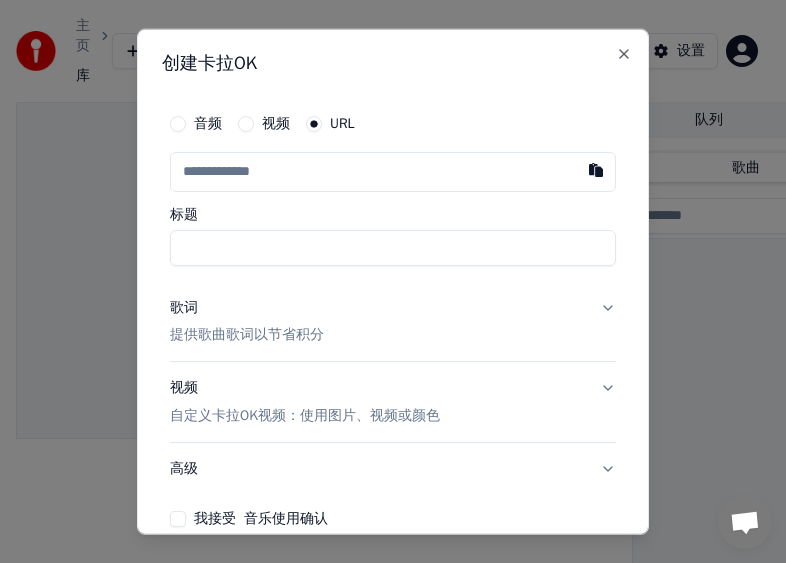 click at bounding box center [393, 171] 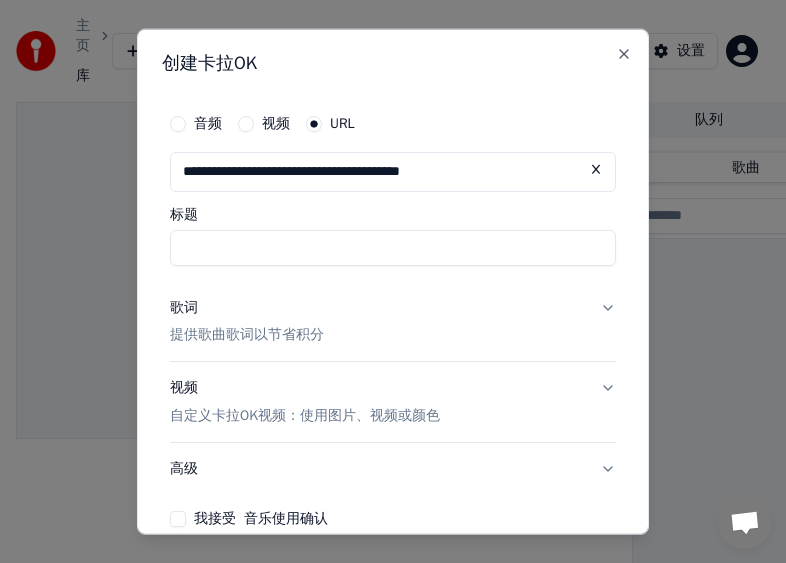 type on "*******" 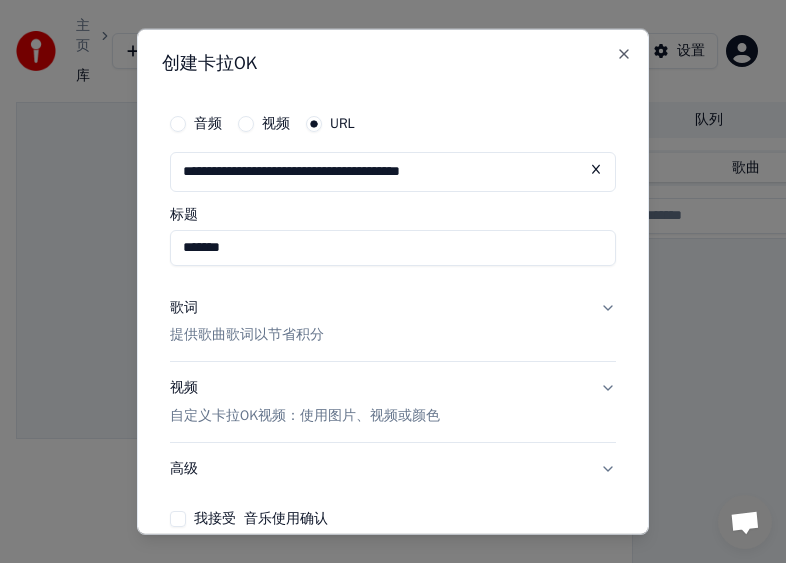 type on "**********" 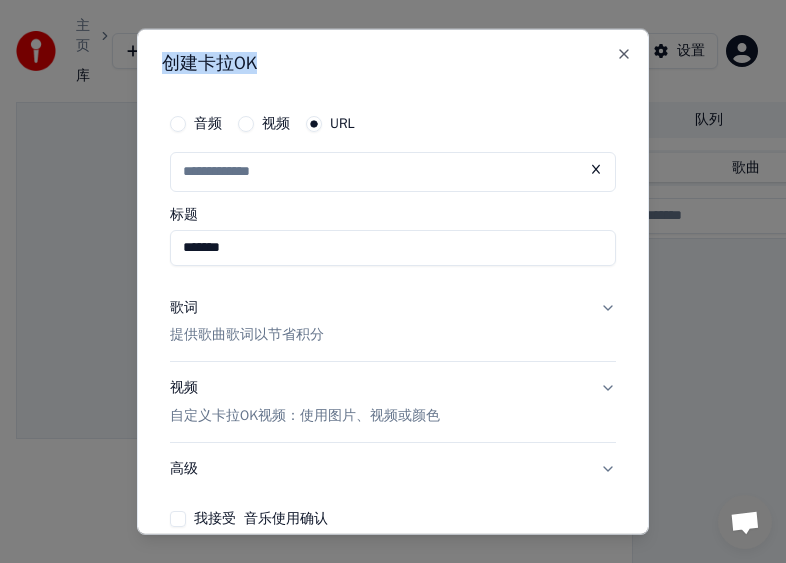 drag, startPoint x: 464, startPoint y: 46, endPoint x: 344, endPoint y: 17, distance: 123.454445 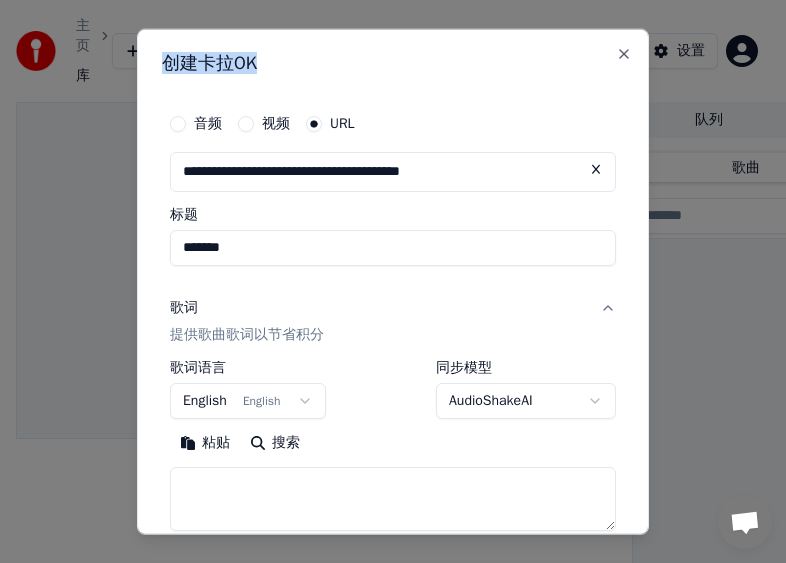 scroll, scrollTop: 200, scrollLeft: 0, axis: vertical 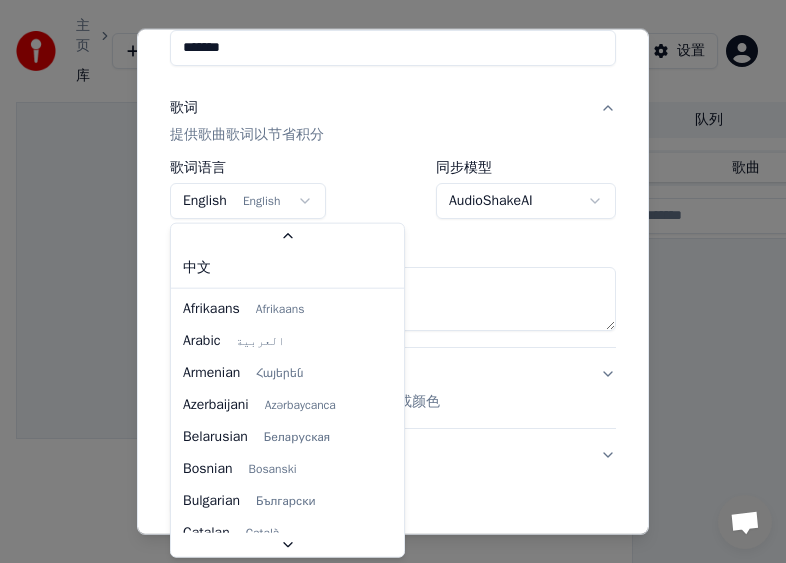 click on "**********" at bounding box center [384, 281] 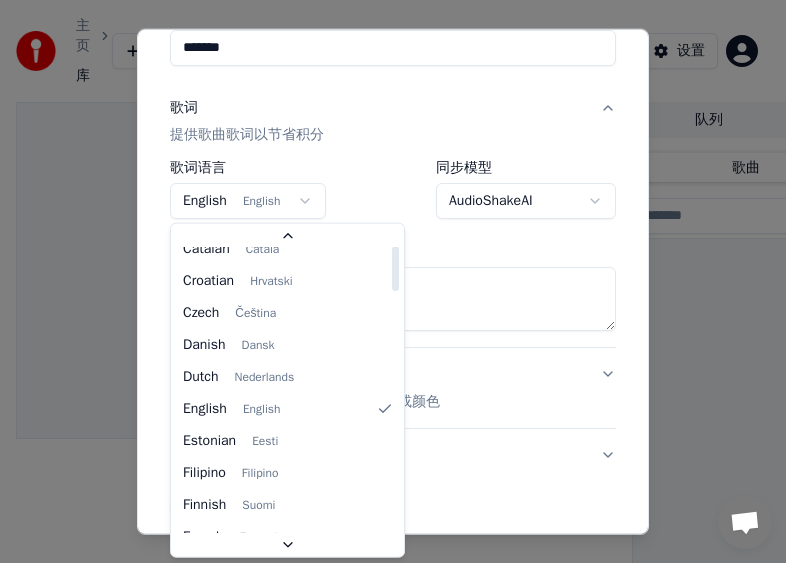 scroll, scrollTop: 0, scrollLeft: 0, axis: both 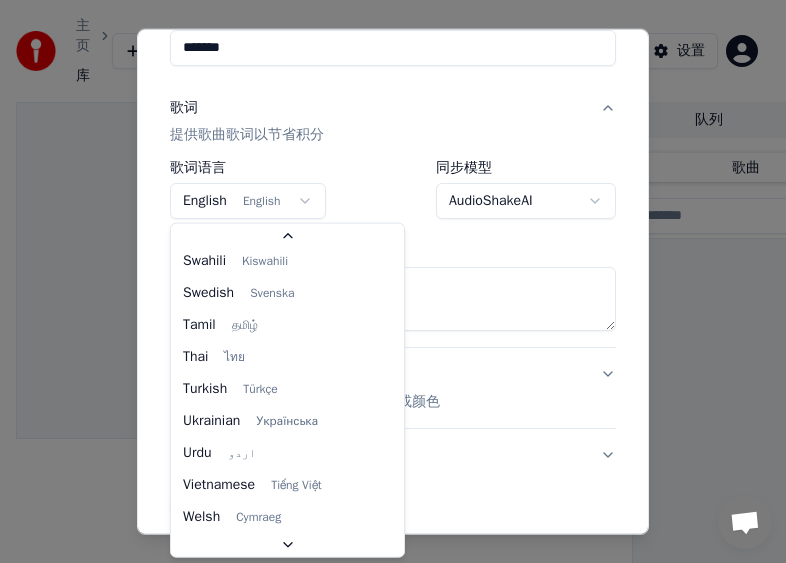 click on "**********" at bounding box center (384, 281) 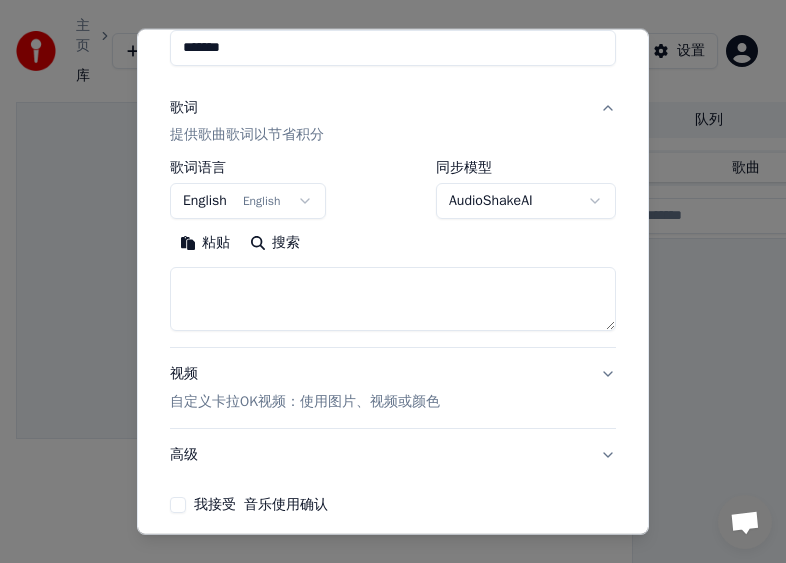 scroll, scrollTop: 285, scrollLeft: 0, axis: vertical 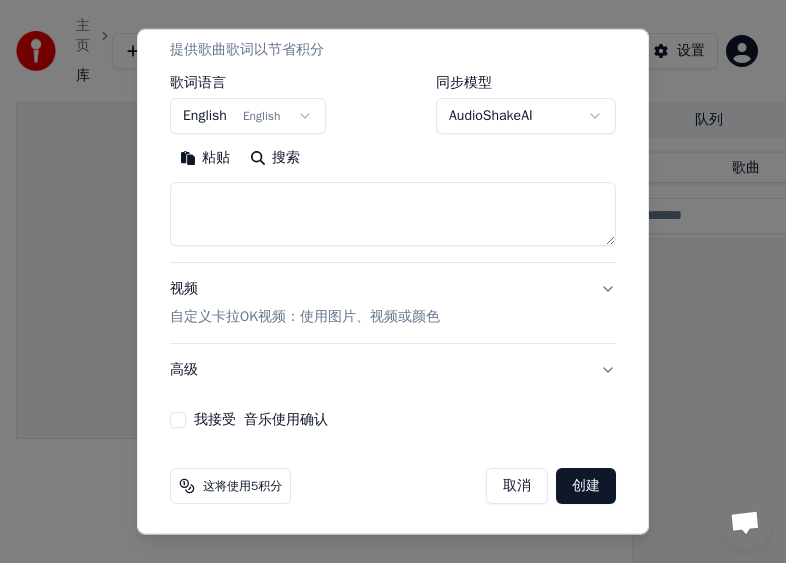 click on "创建" at bounding box center [586, 486] 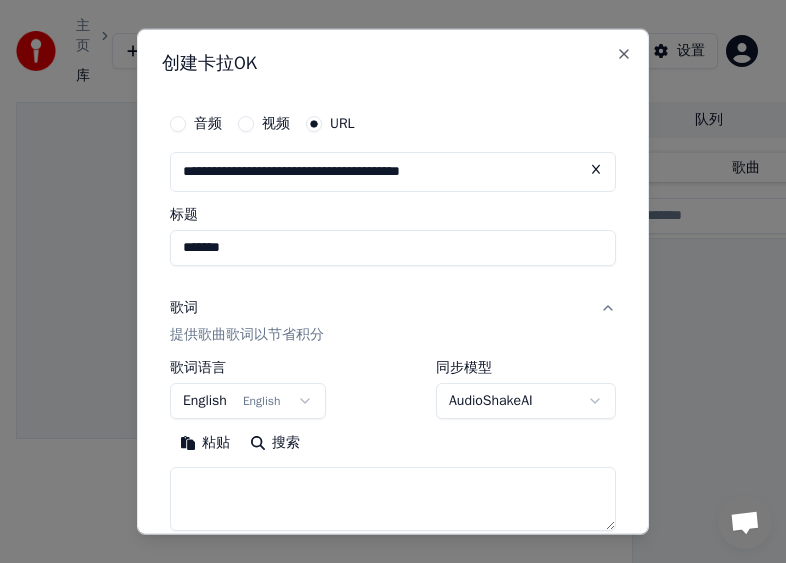 scroll, scrollTop: 100, scrollLeft: 0, axis: vertical 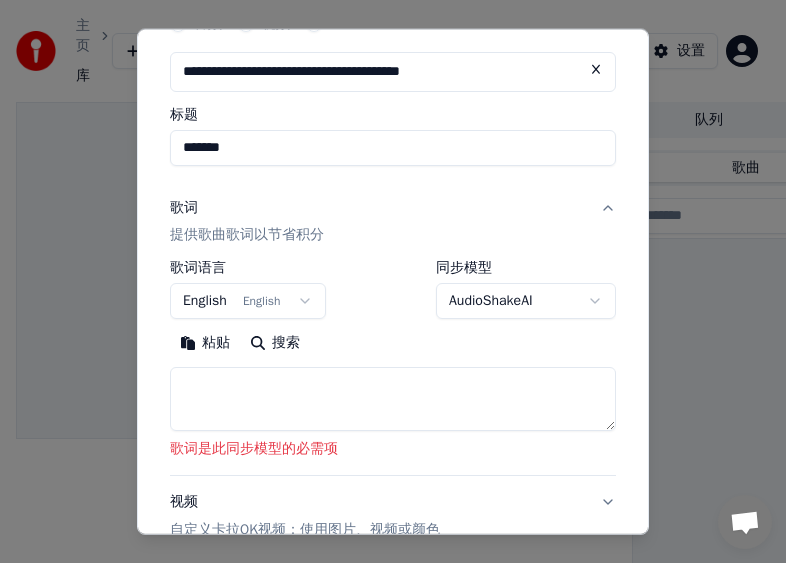click on "**********" at bounding box center (384, 281) 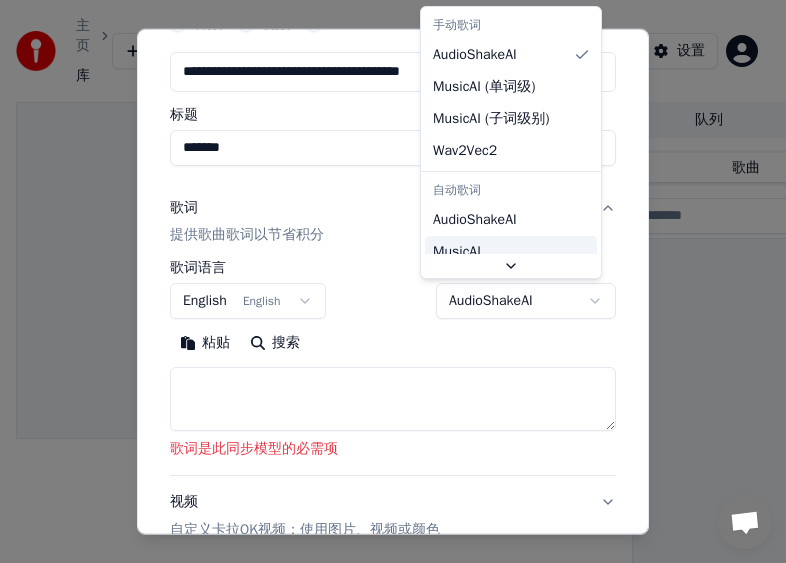 scroll, scrollTop: 32, scrollLeft: 0, axis: vertical 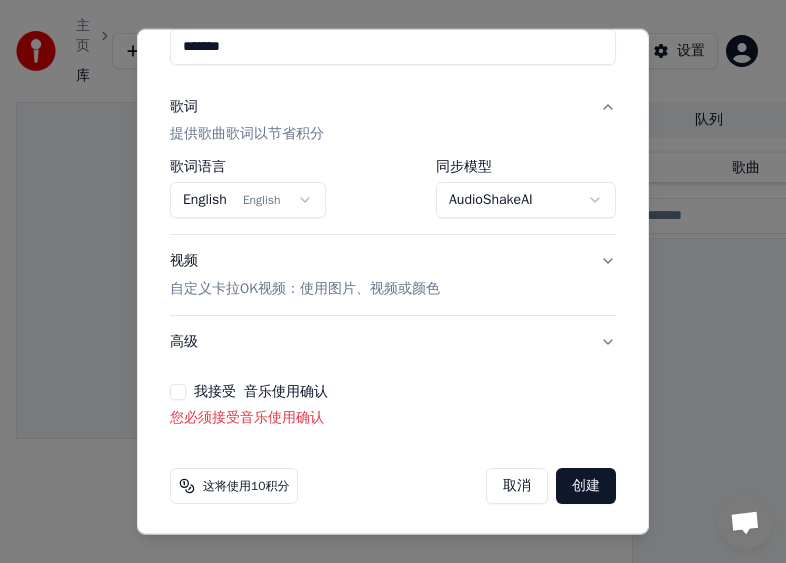 click on "我接受   音乐使用确认" at bounding box center (178, 392) 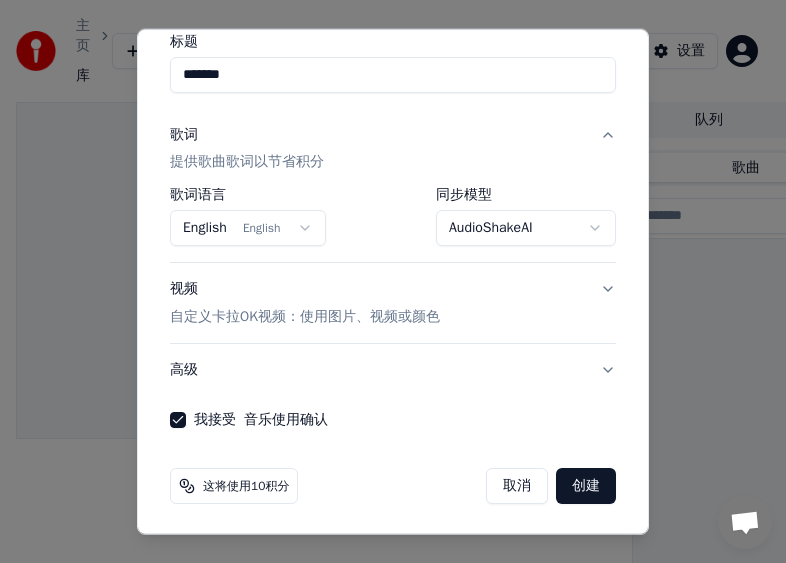 click on "**********" at bounding box center (384, 281) 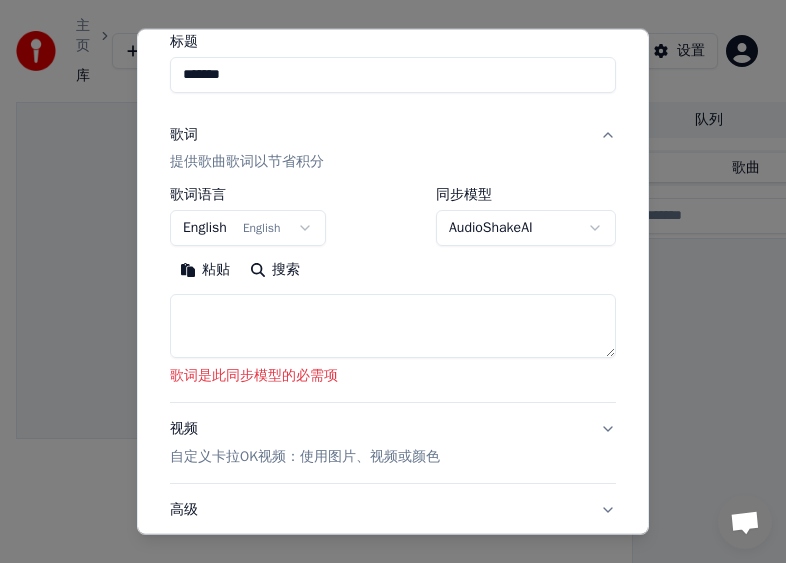 click at bounding box center (393, 326) 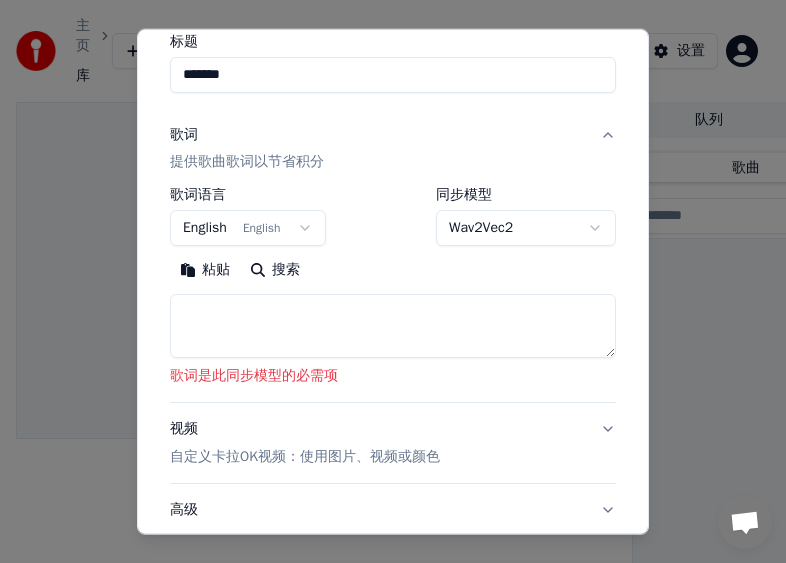 click on "歌词是此同步模型的必需项" at bounding box center (393, 376) 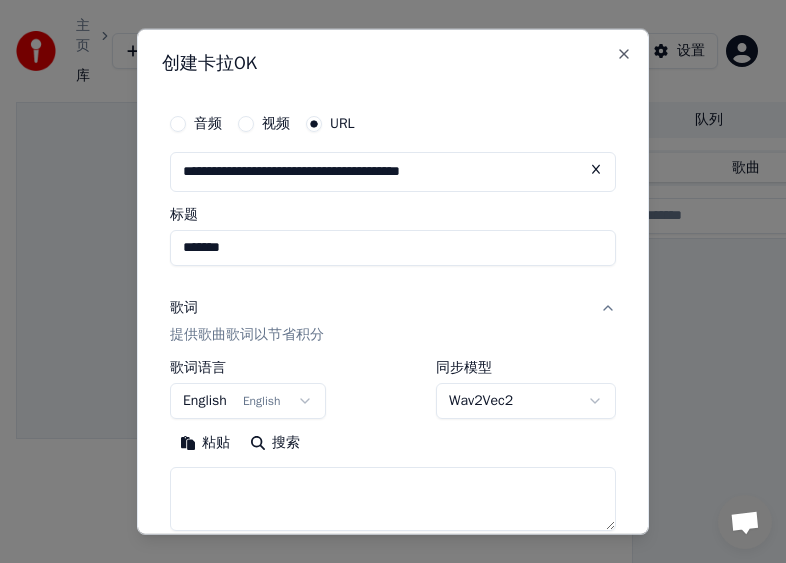 scroll, scrollTop: 313, scrollLeft: 0, axis: vertical 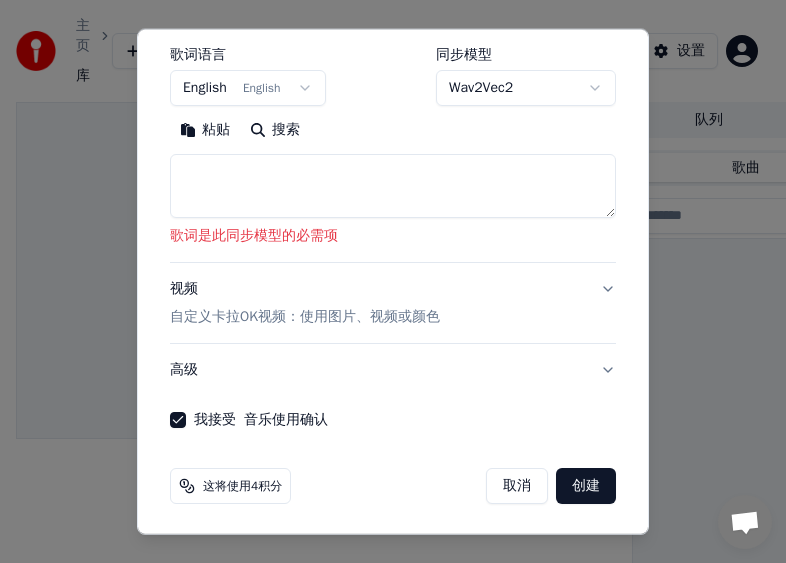 click on "创建" at bounding box center (586, 486) 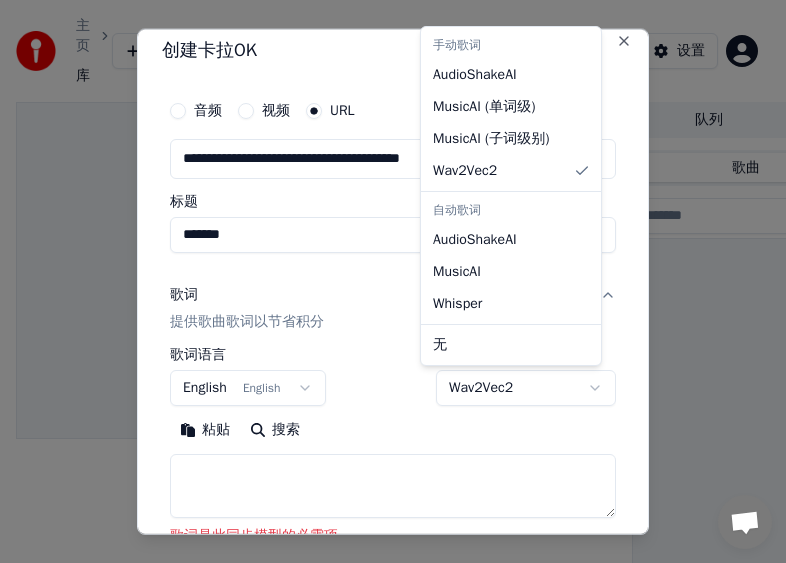 click on "**********" at bounding box center [384, 281] 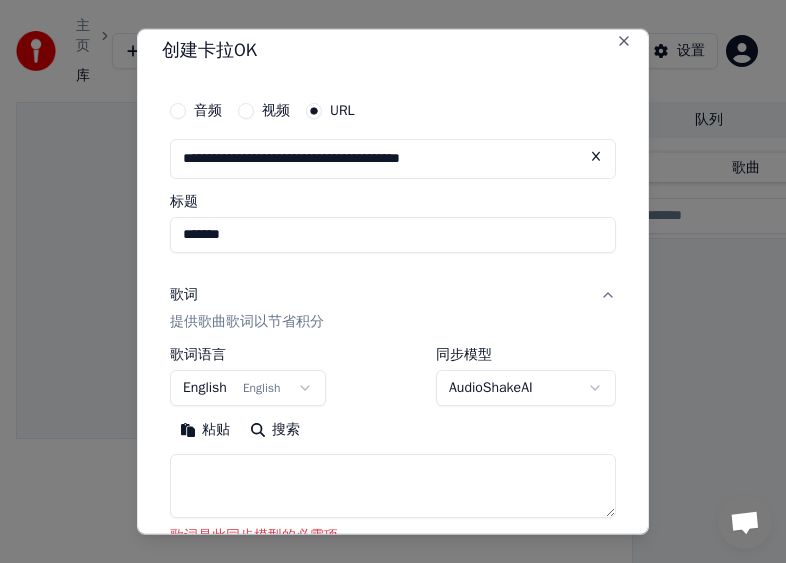 scroll, scrollTop: 313, scrollLeft: 0, axis: vertical 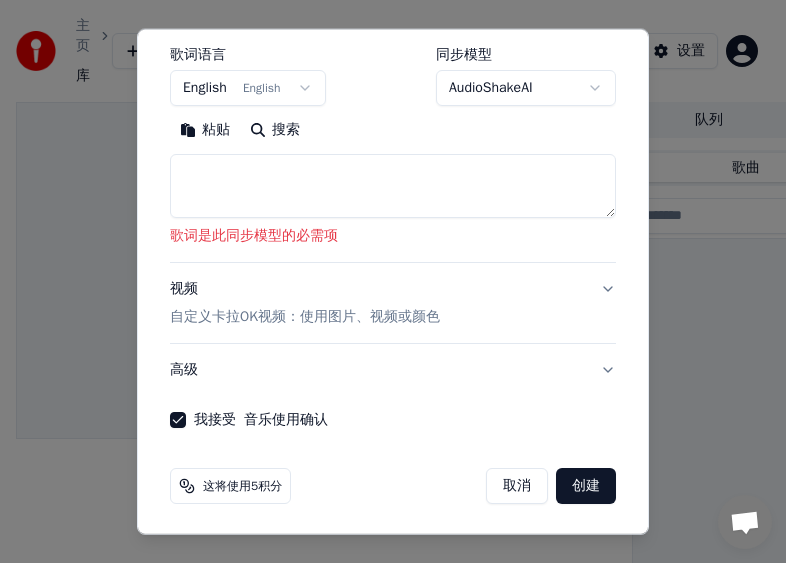 click on "创建" at bounding box center (586, 486) 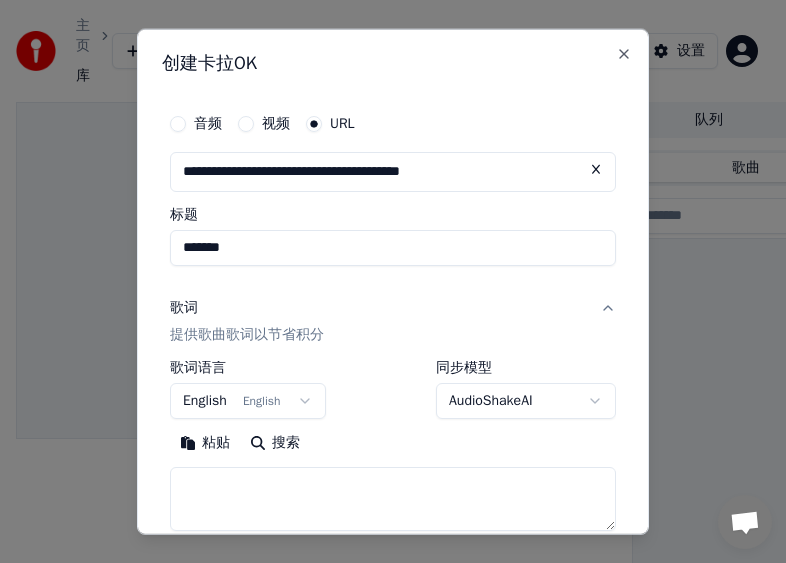 click on "**********" at bounding box center [384, 281] 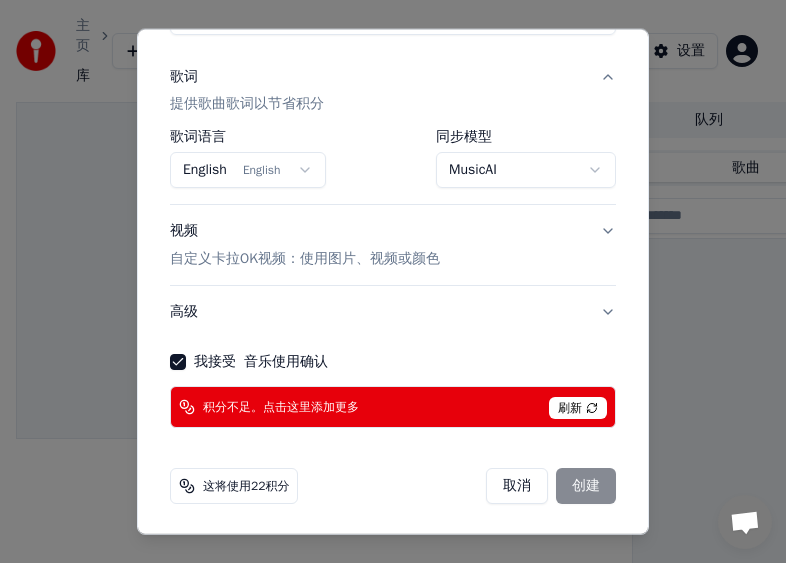 scroll, scrollTop: 31, scrollLeft: 0, axis: vertical 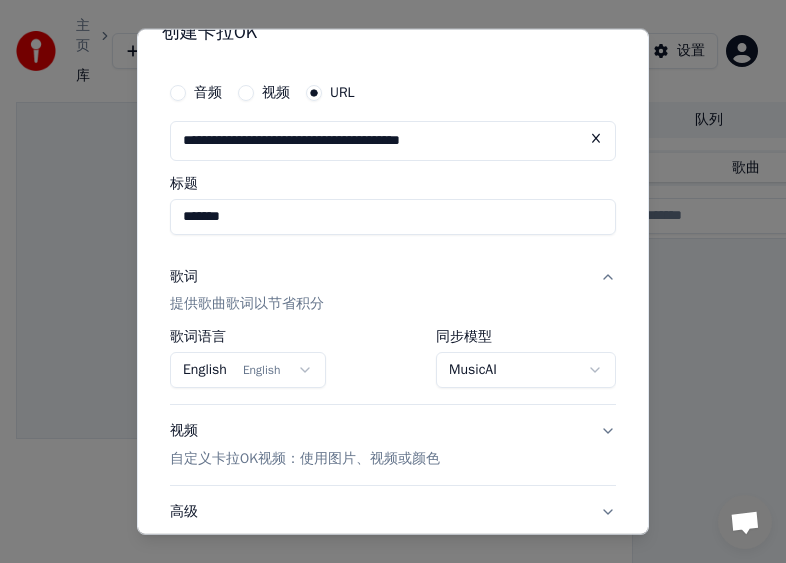 click on "**********" at bounding box center (384, 281) 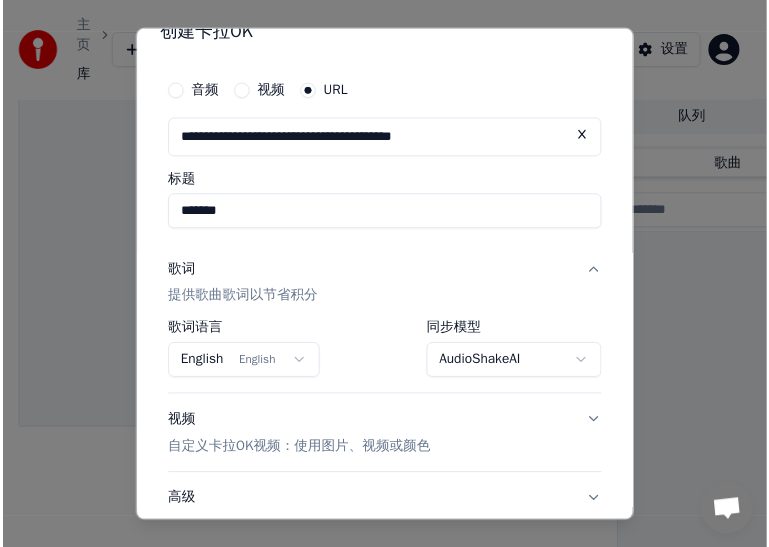 scroll, scrollTop: 173, scrollLeft: 0, axis: vertical 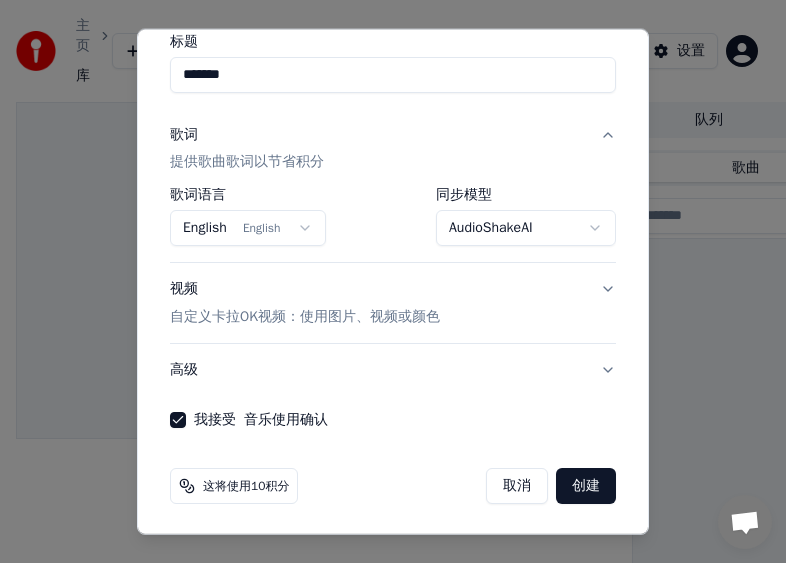 click on "创建" at bounding box center (586, 486) 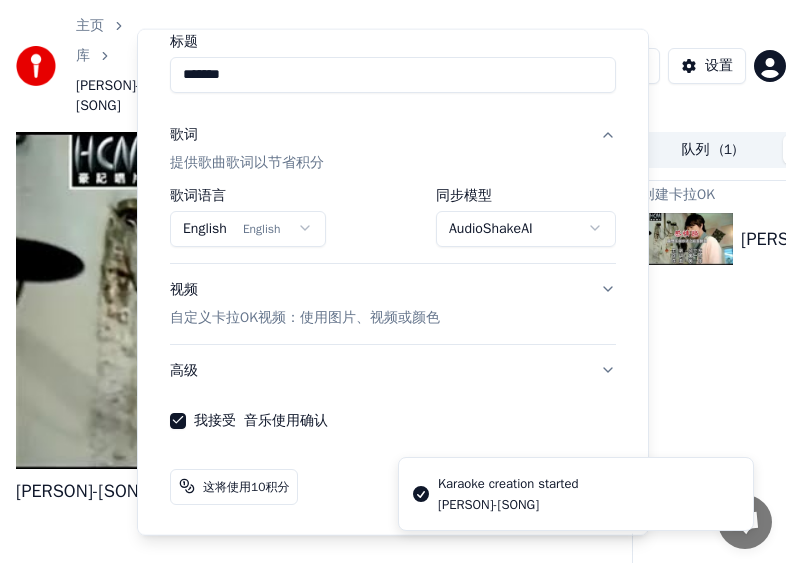 select on "**********" 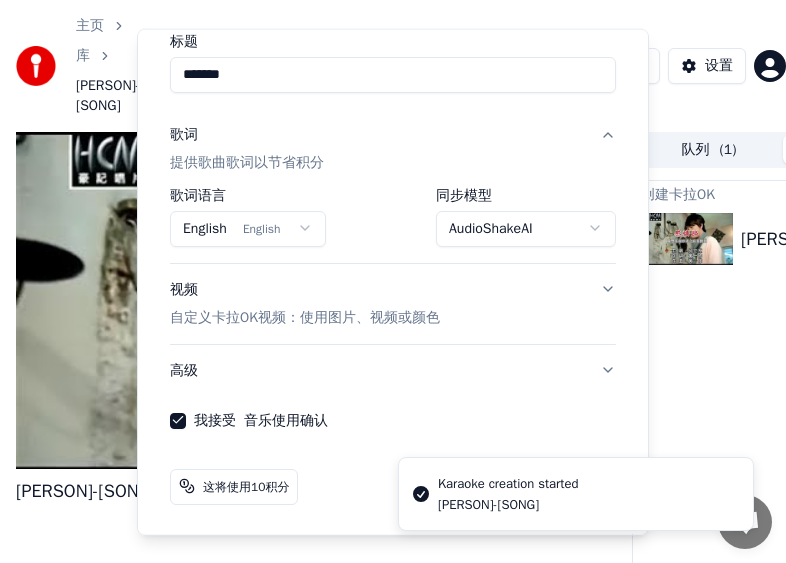 type 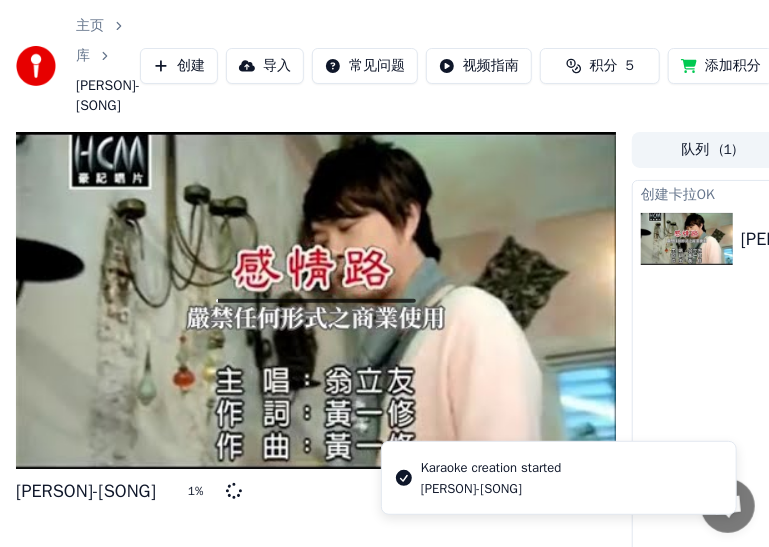 click on "添加积分" at bounding box center [721, 66] 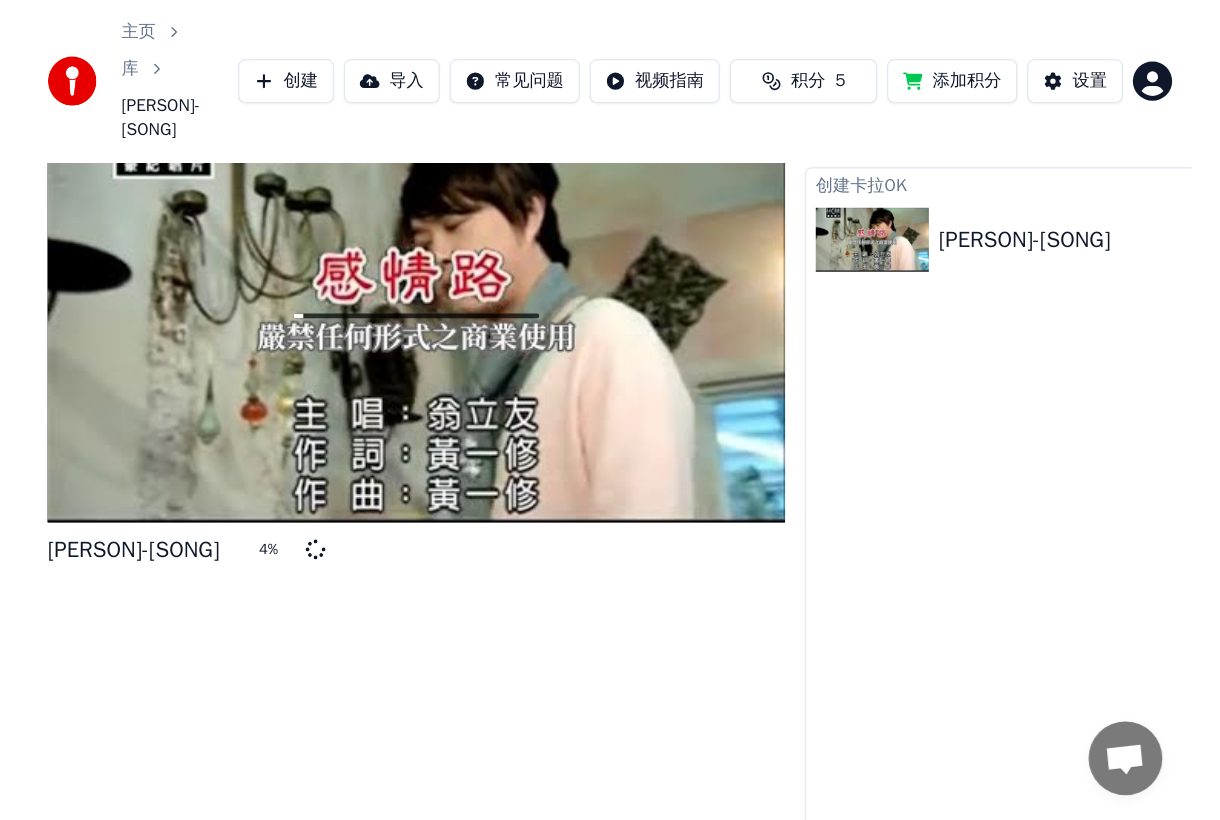 scroll, scrollTop: 0, scrollLeft: 0, axis: both 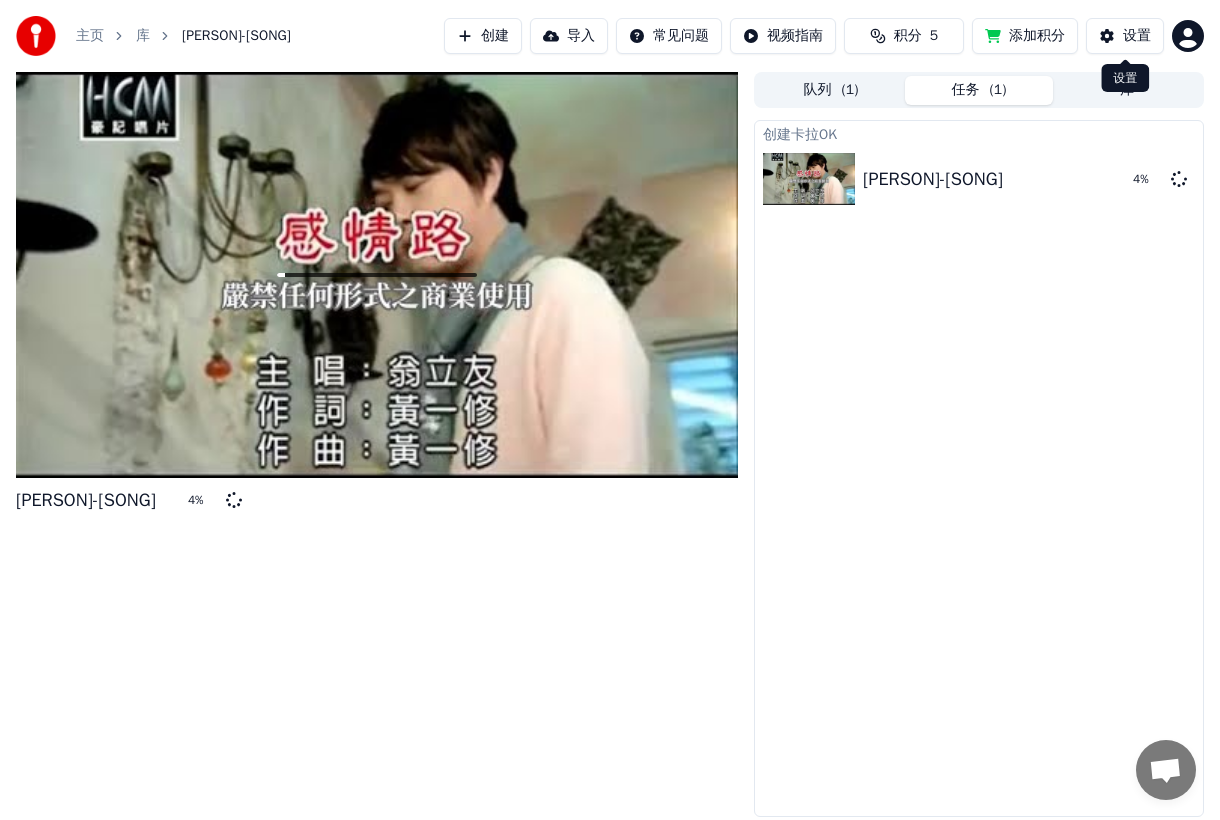 click on "设置" at bounding box center (1125, 36) 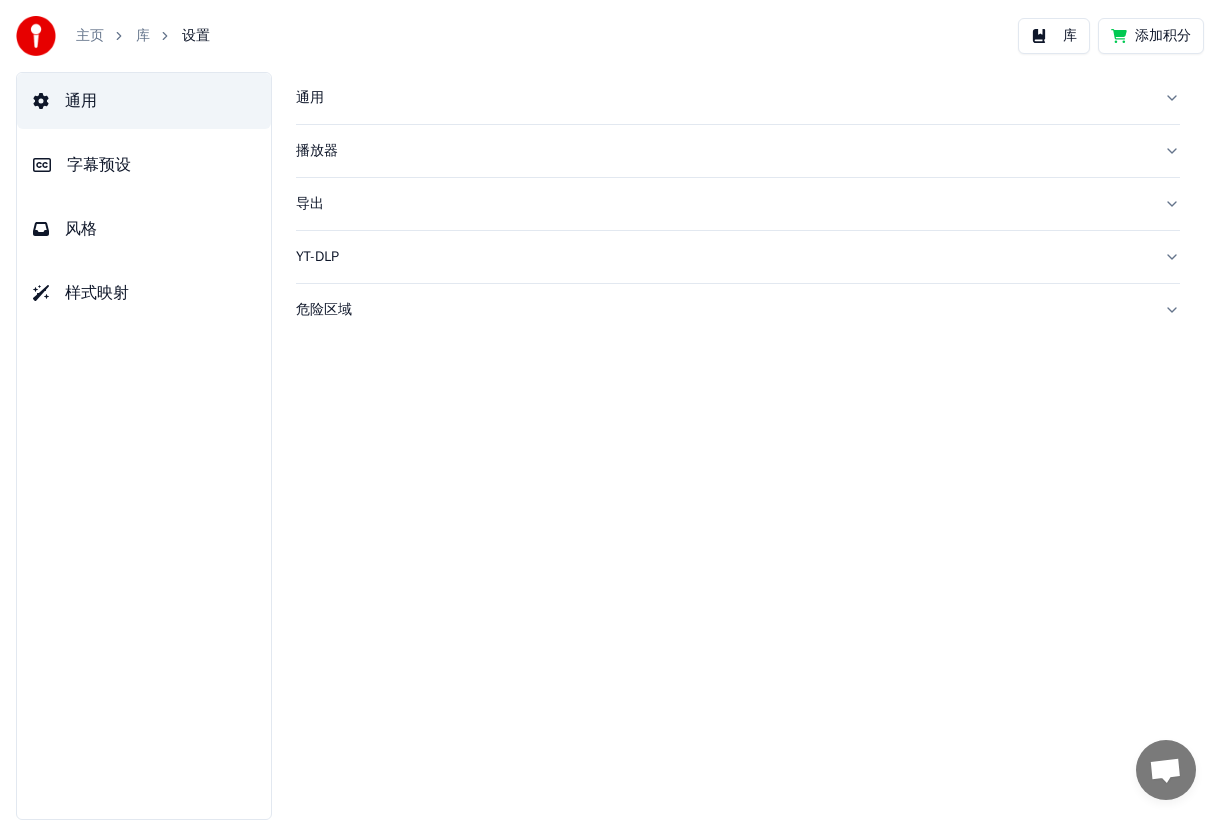click on "字幕预设" at bounding box center [99, 165] 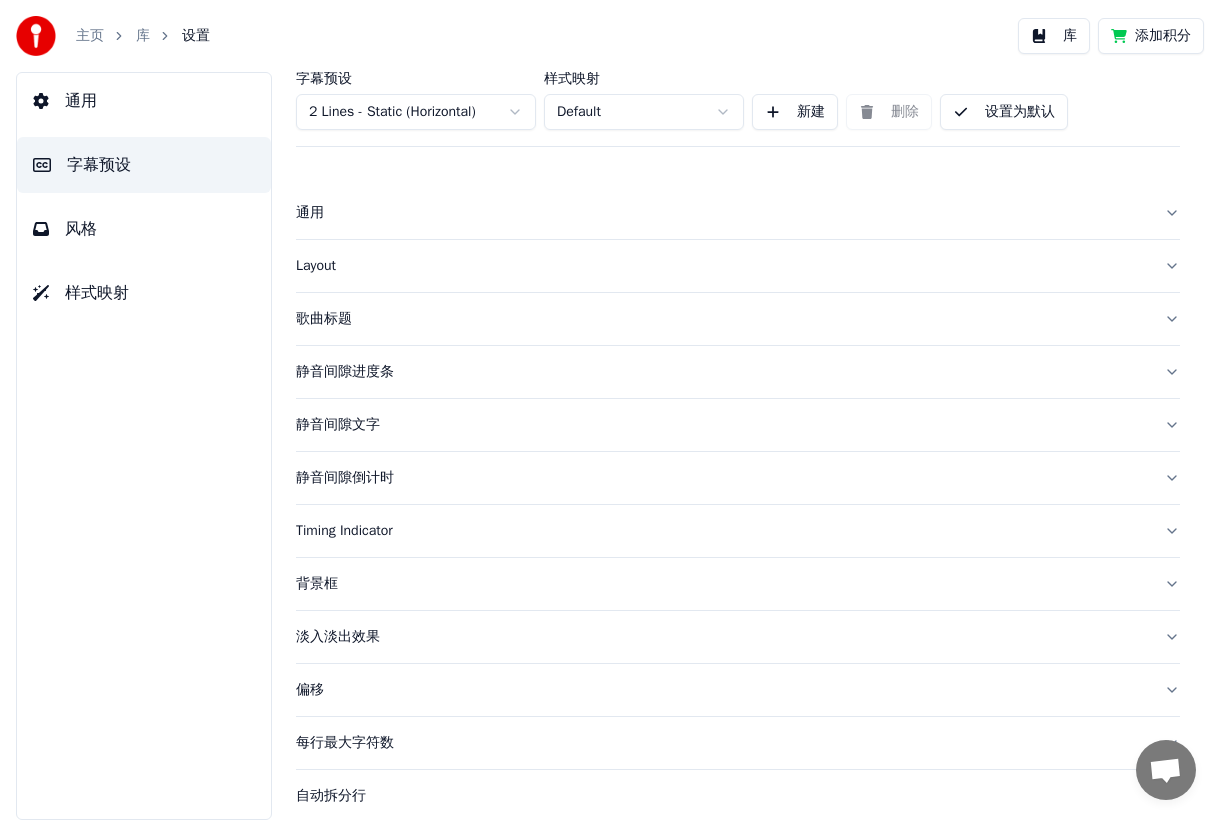 click on "通用" at bounding box center [81, 101] 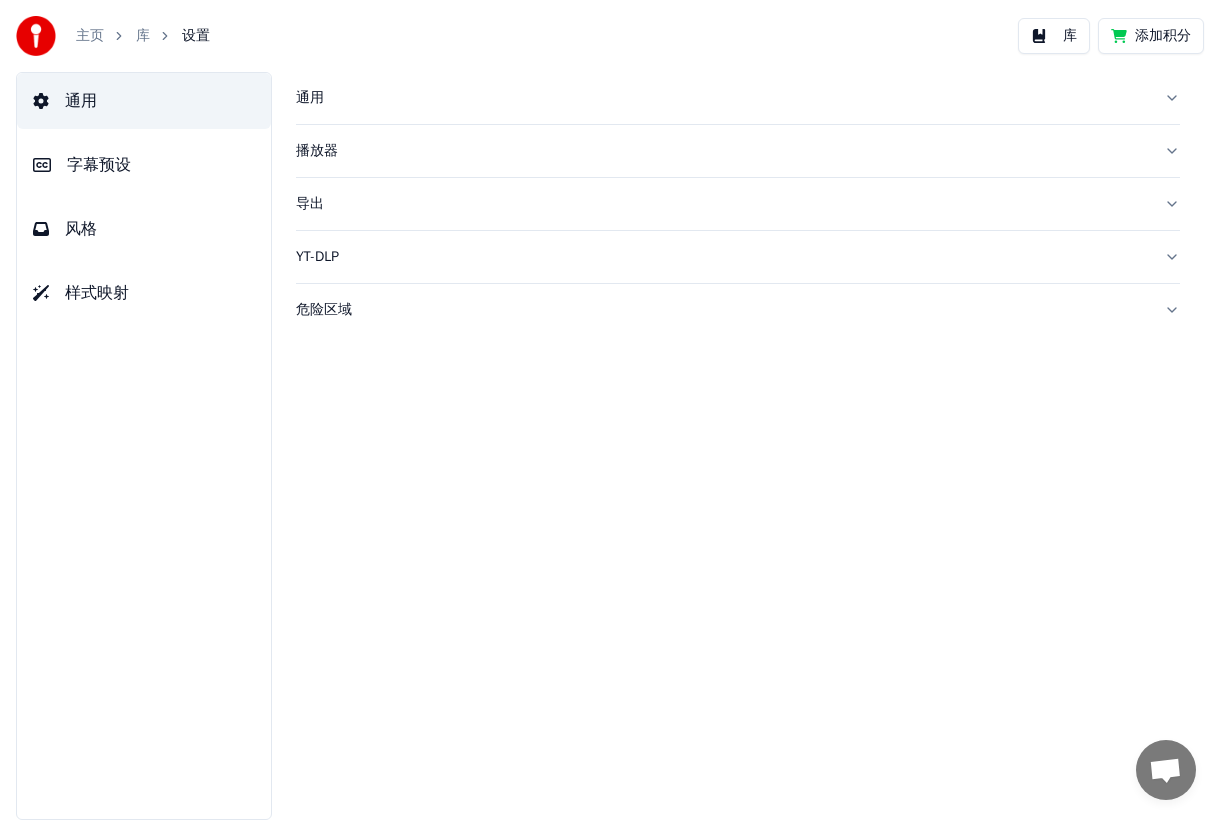 click on "播放器" at bounding box center [722, 151] 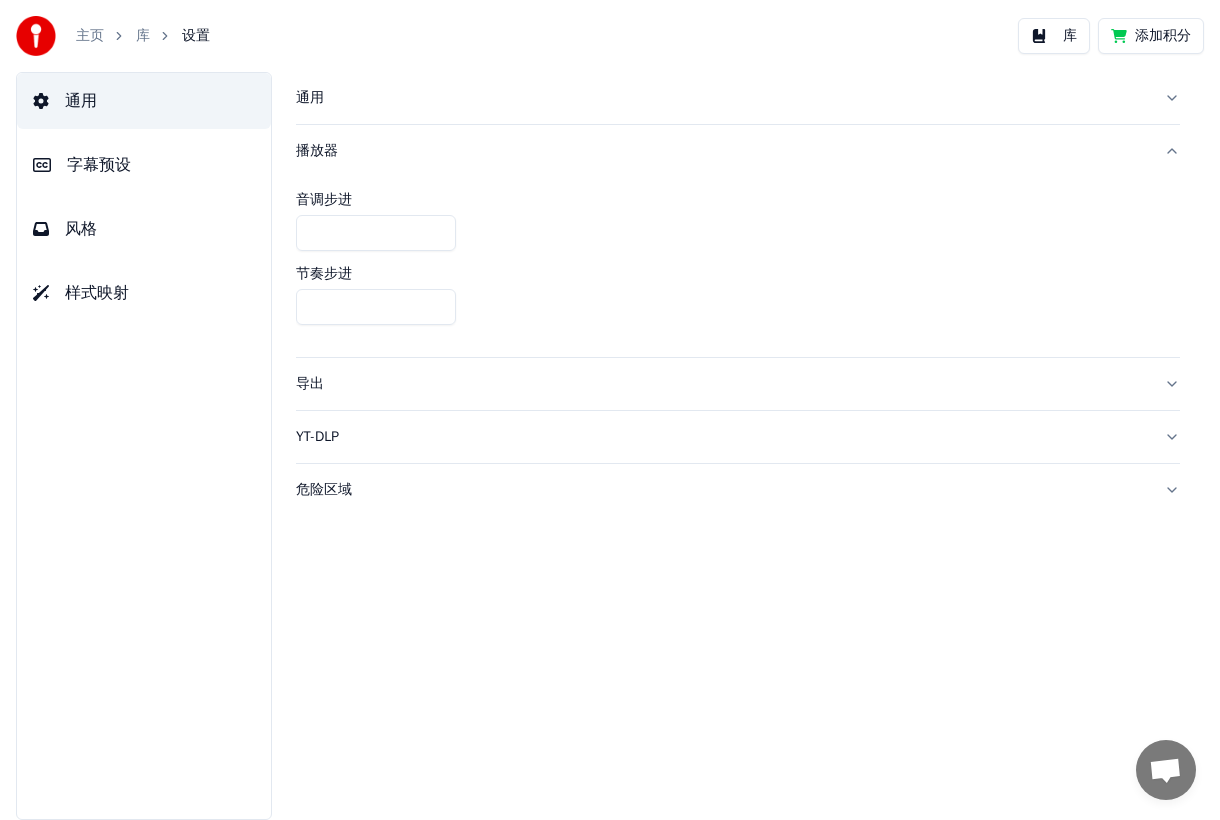 click on "导出" at bounding box center [722, 384] 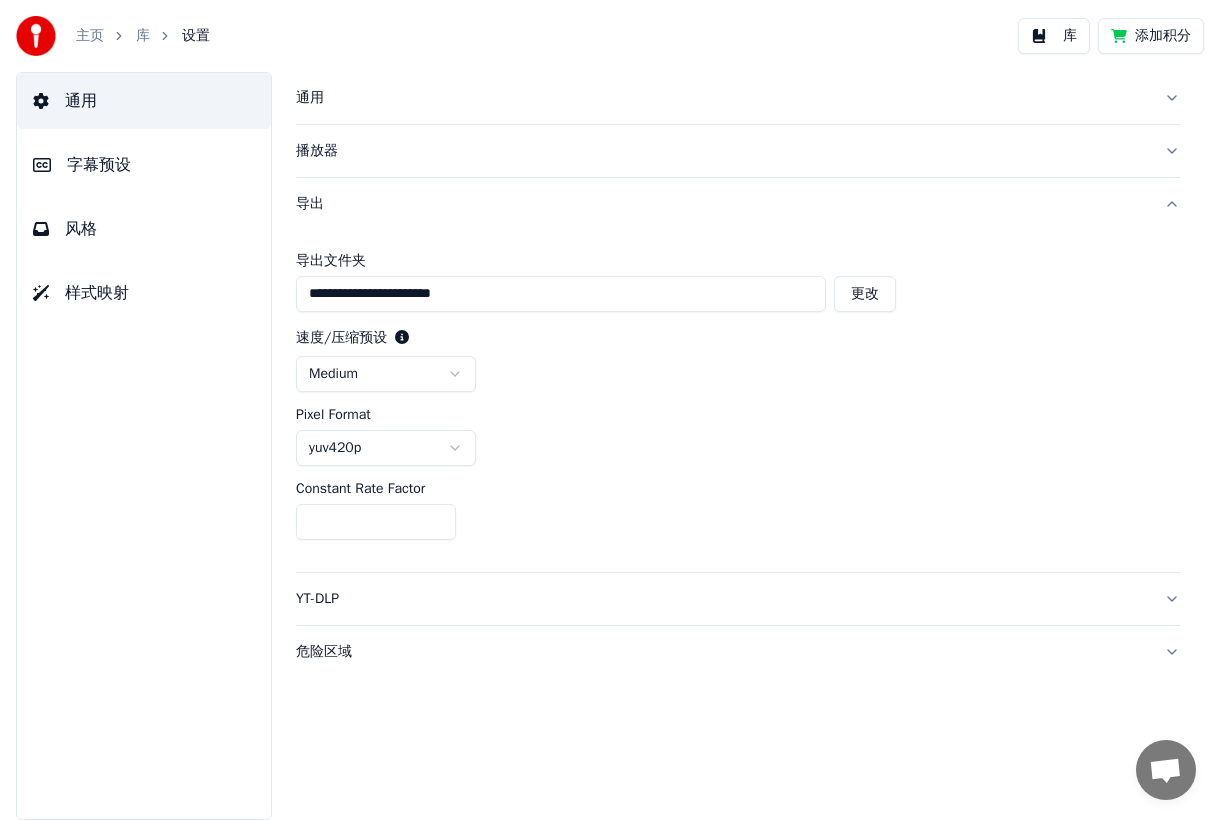 click on "YT-DLP" at bounding box center (738, 599) 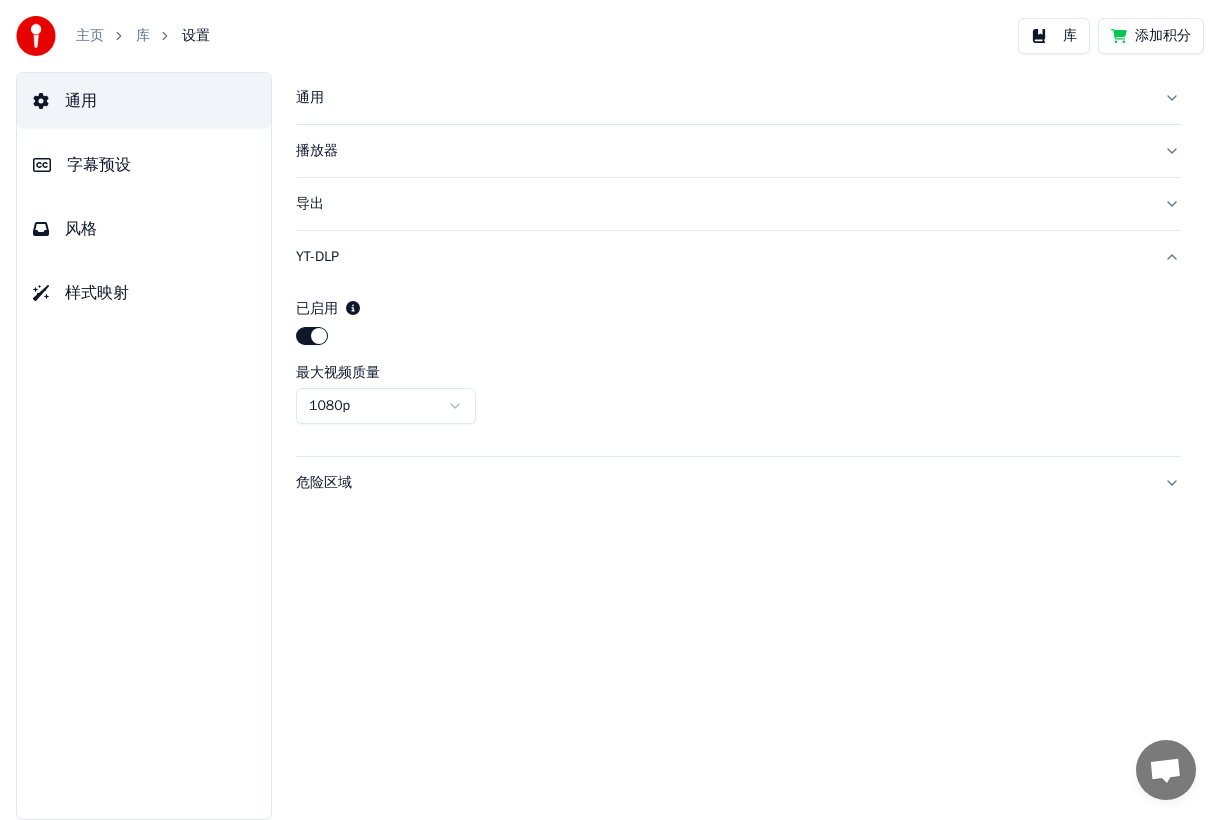 click on "主页" at bounding box center (90, 36) 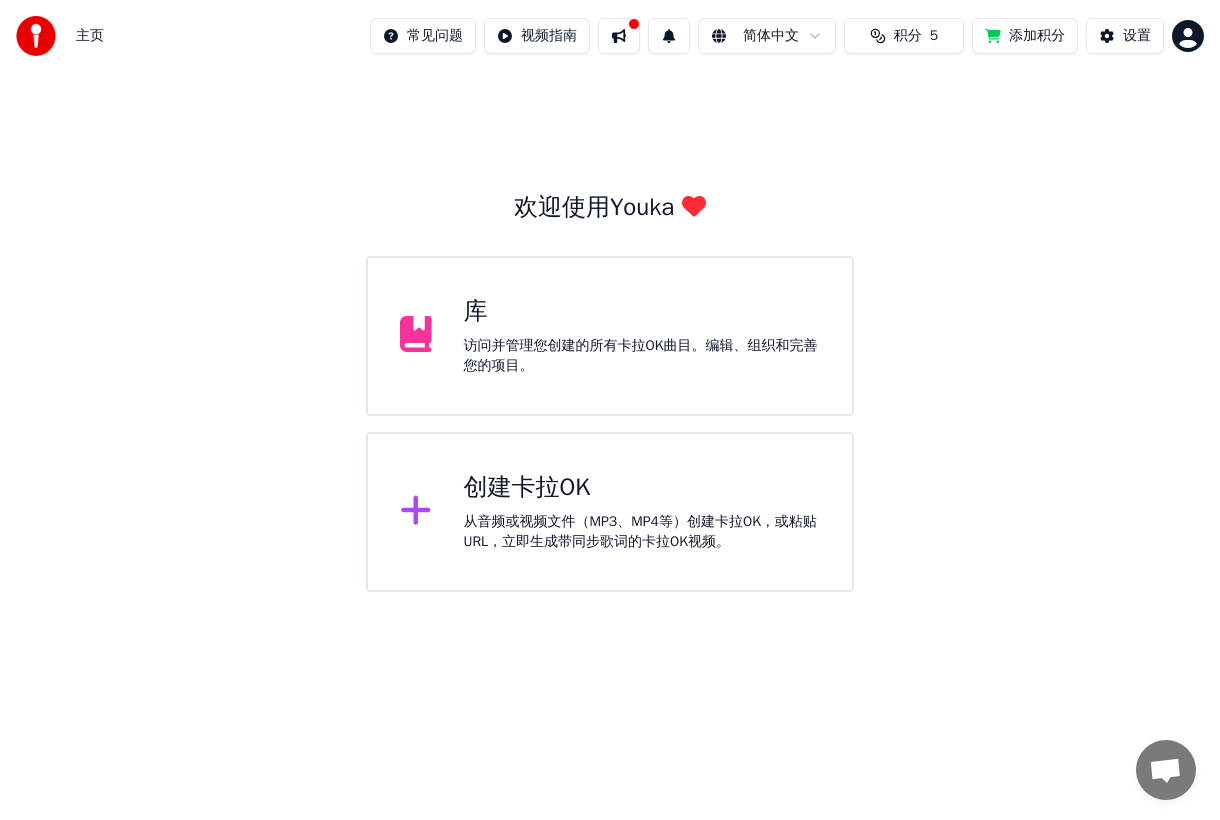 click on "访问并管理您创建的所有卡拉OK曲目。编辑、组织和完善您的项目。" at bounding box center [642, 356] 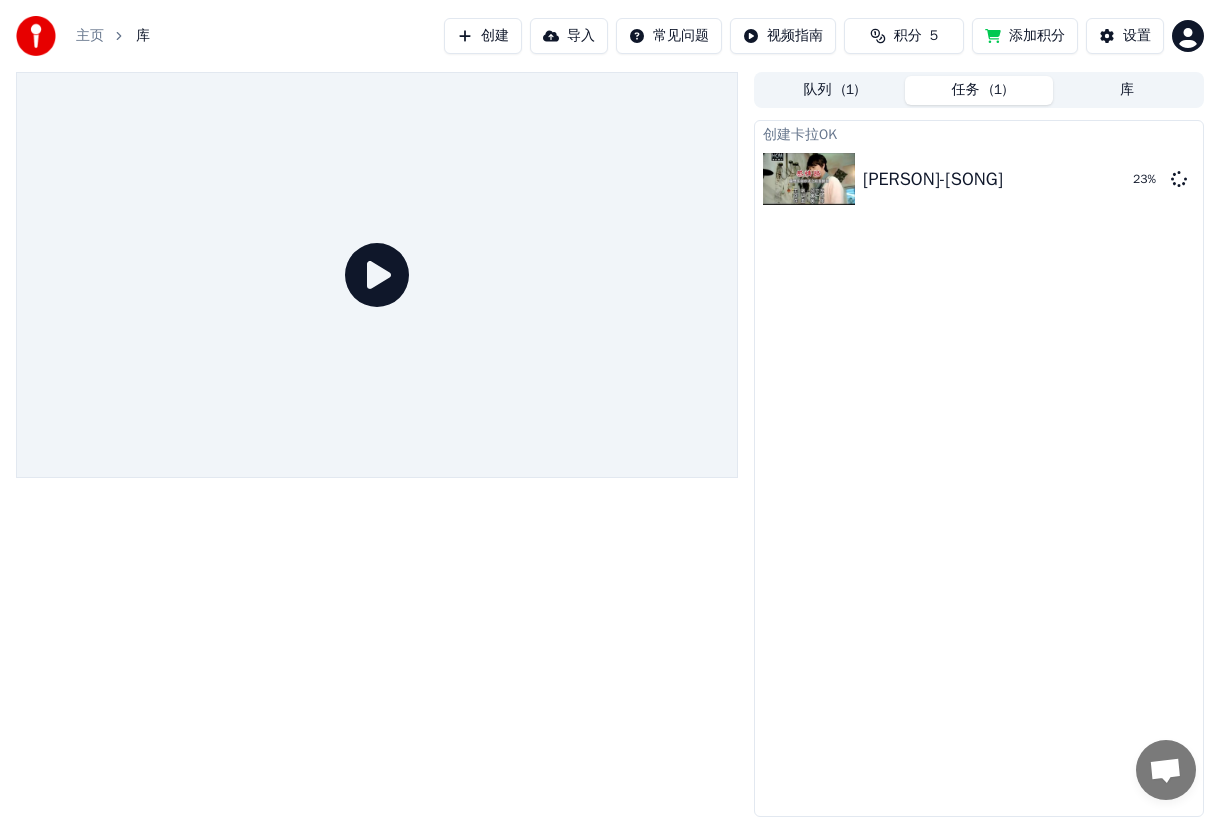 click 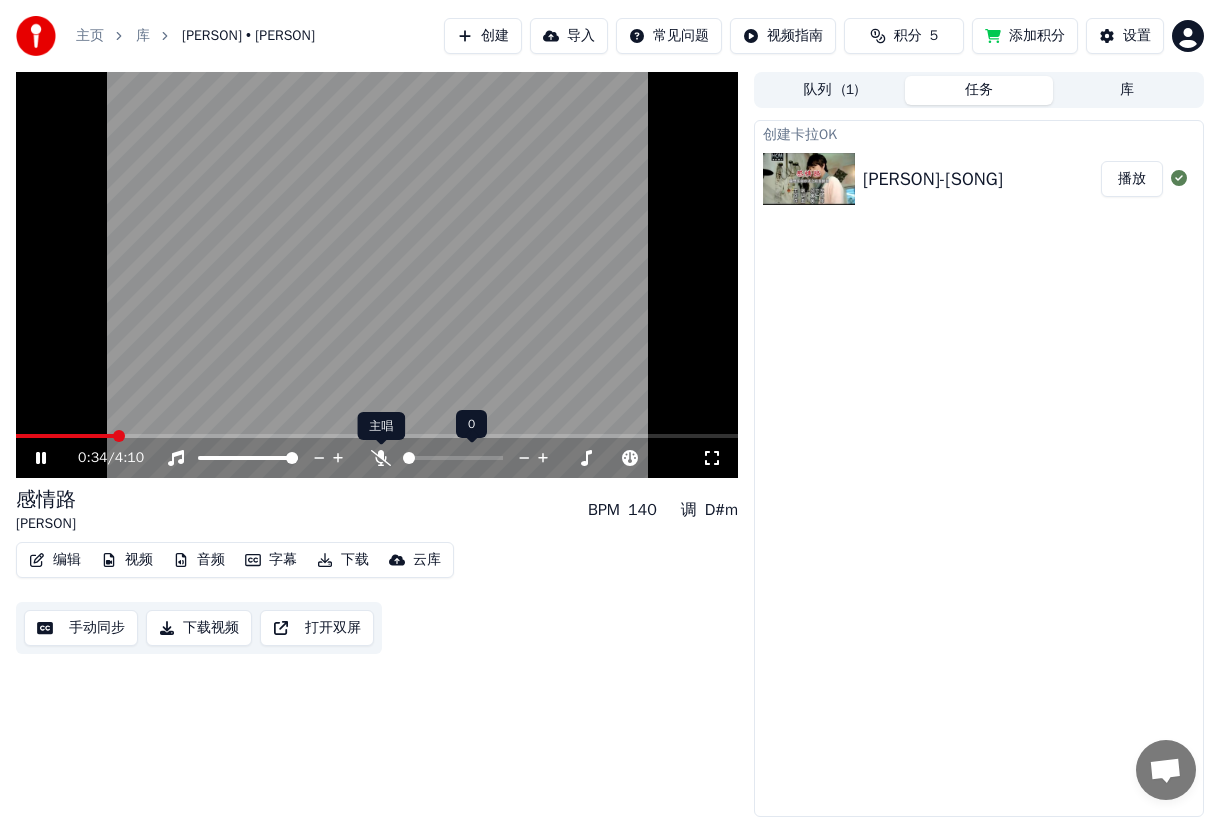 click 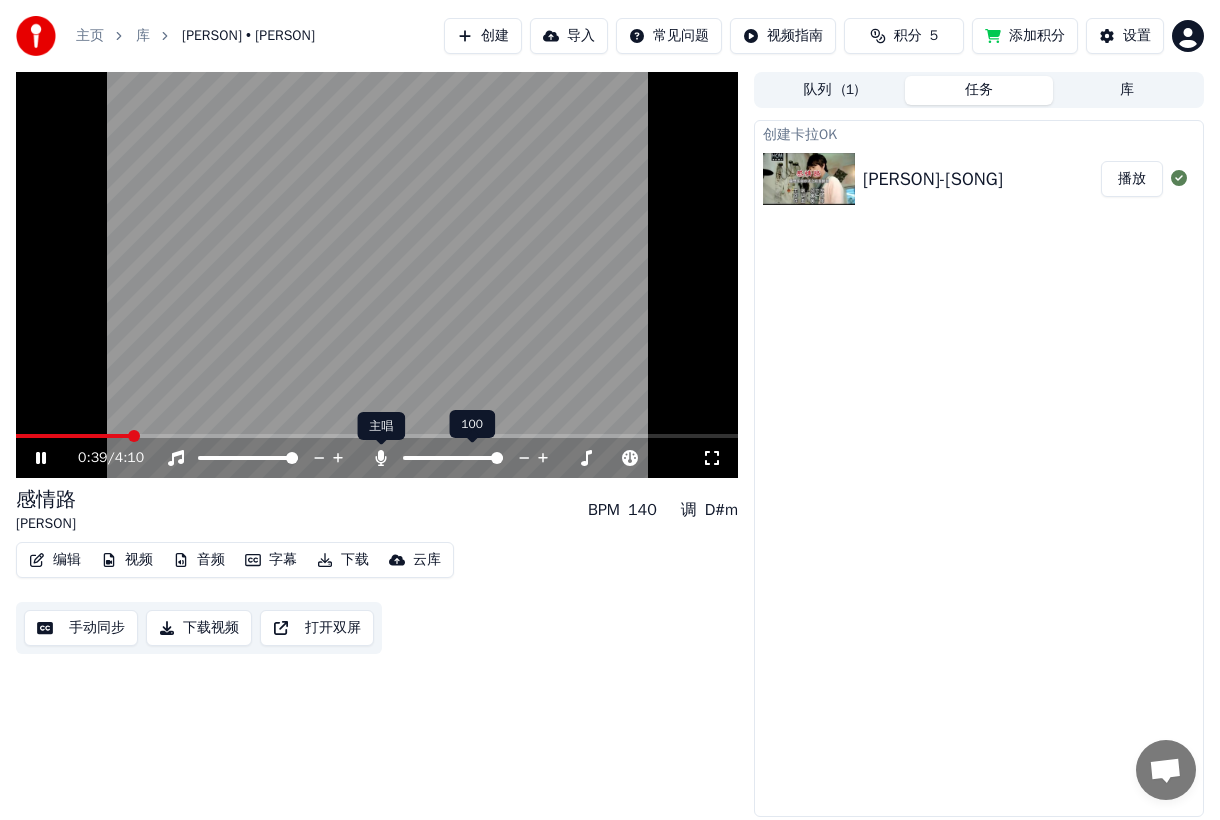 click 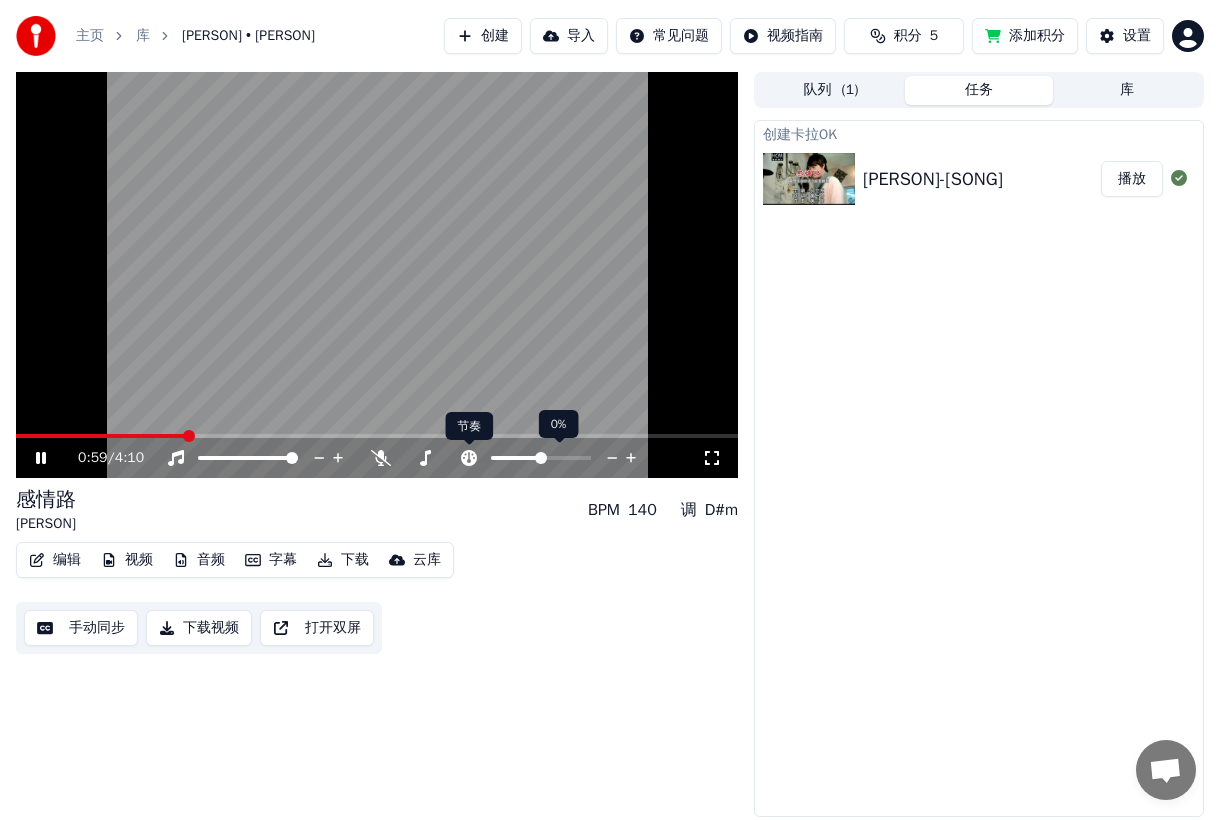 click 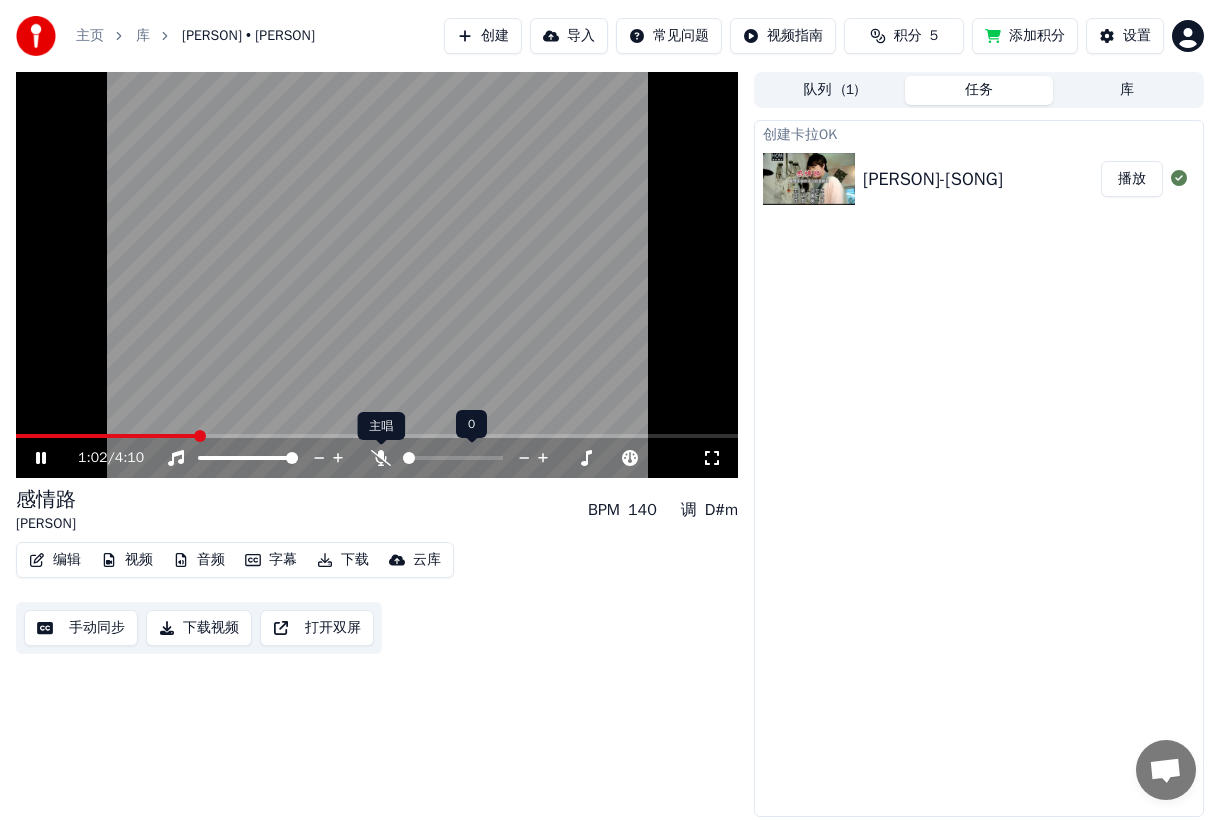 click 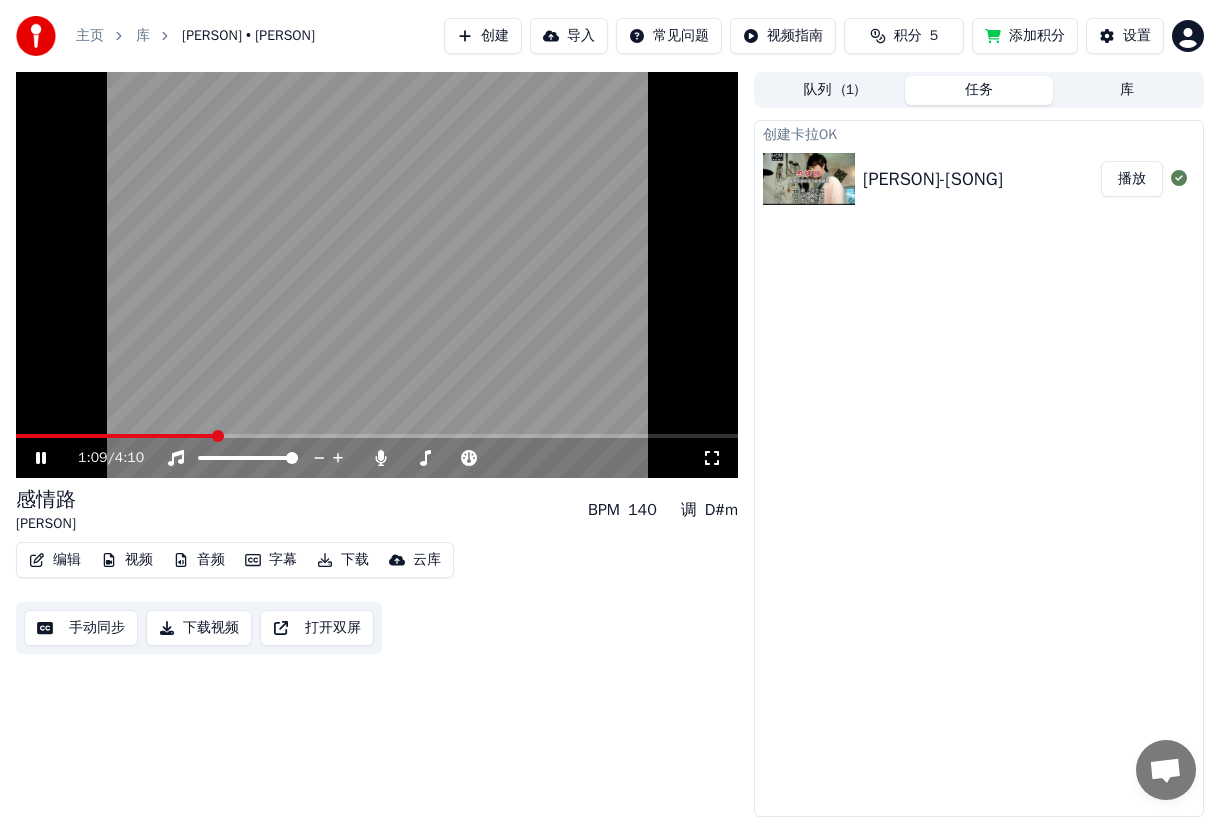 click 